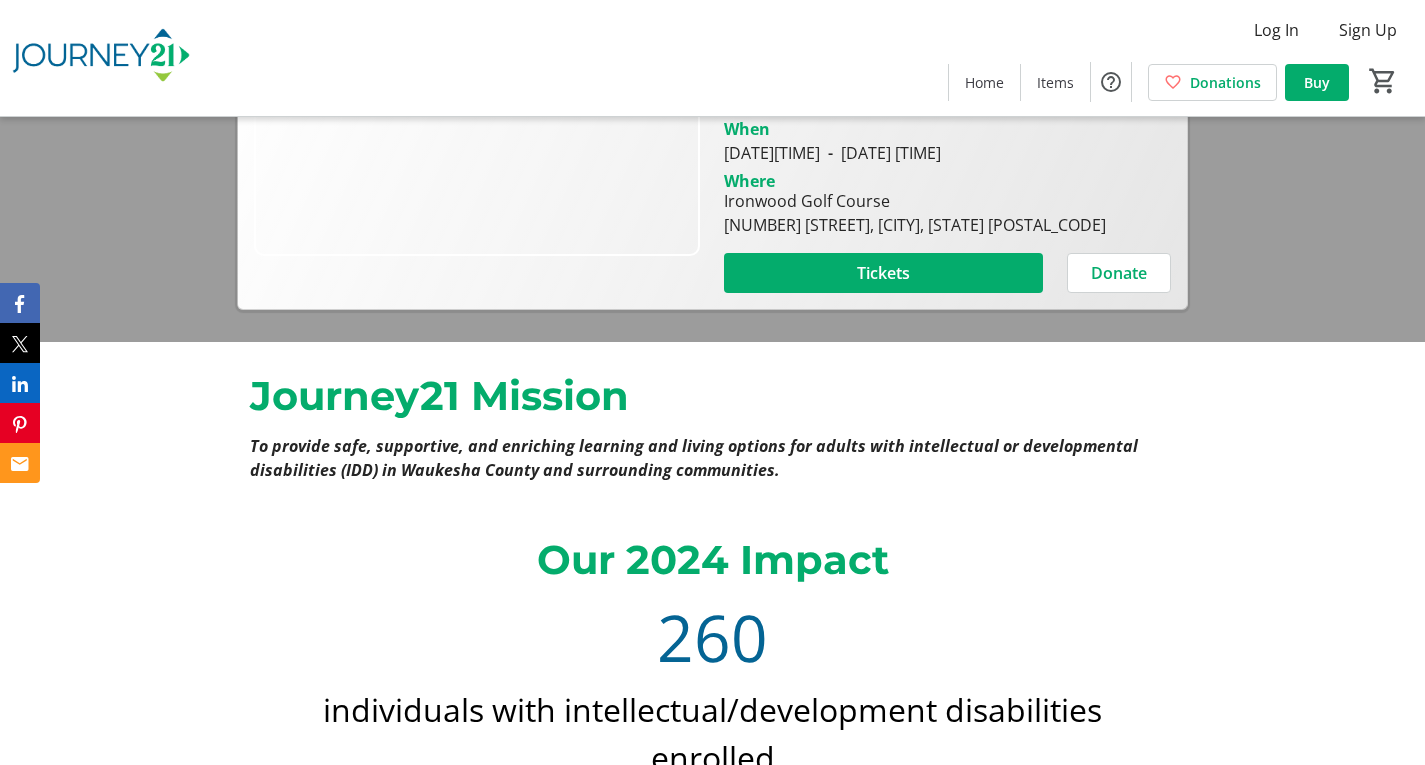 scroll, scrollTop: 400, scrollLeft: 0, axis: vertical 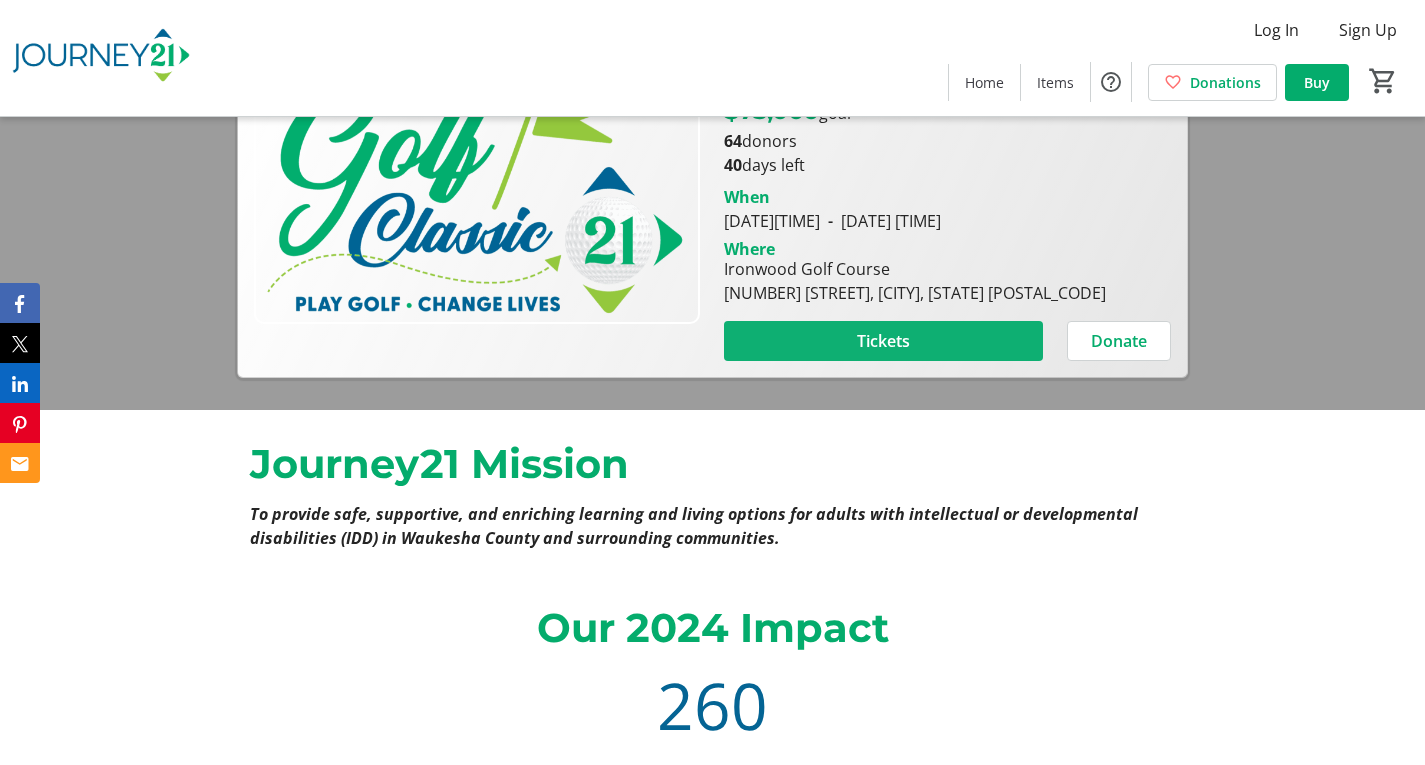 click on "Tickets" at bounding box center [883, 341] 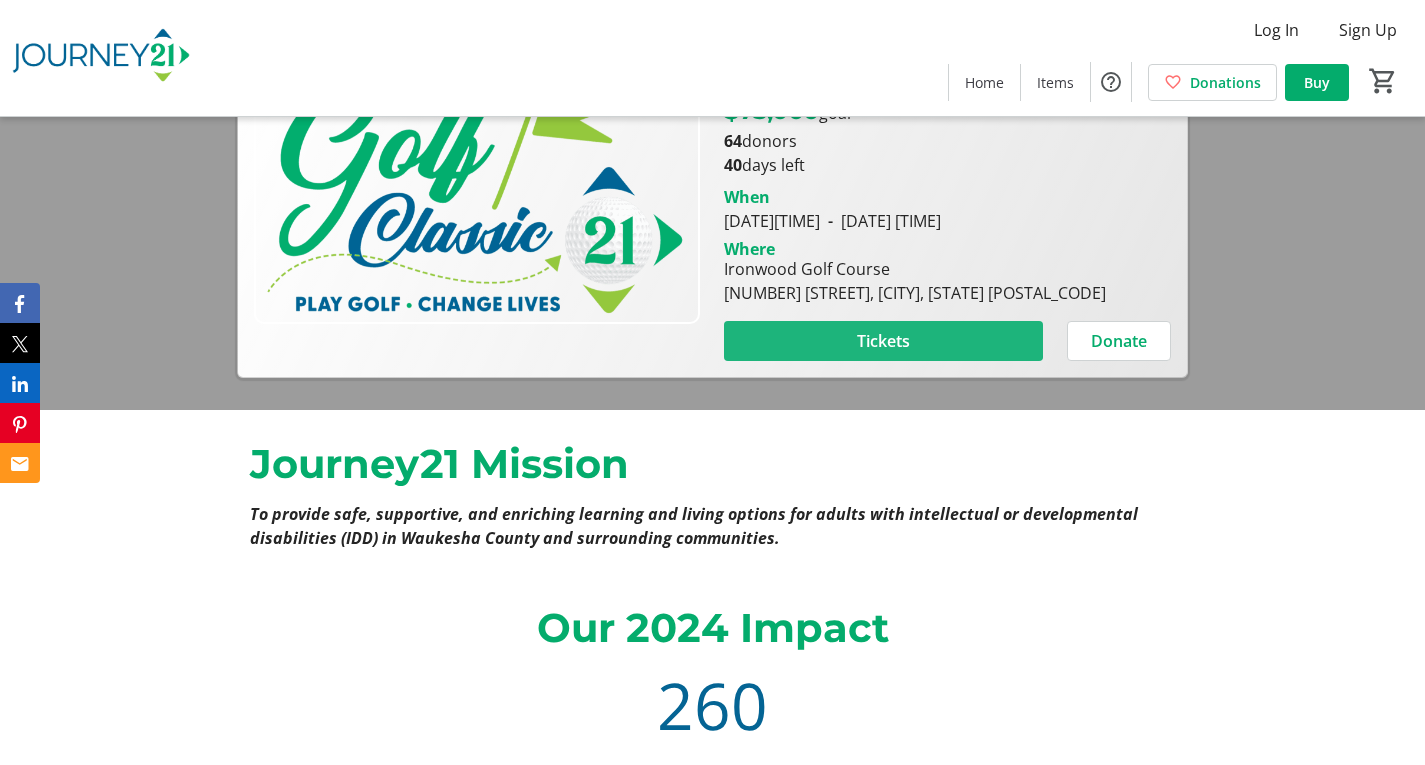 scroll, scrollTop: 0, scrollLeft: 0, axis: both 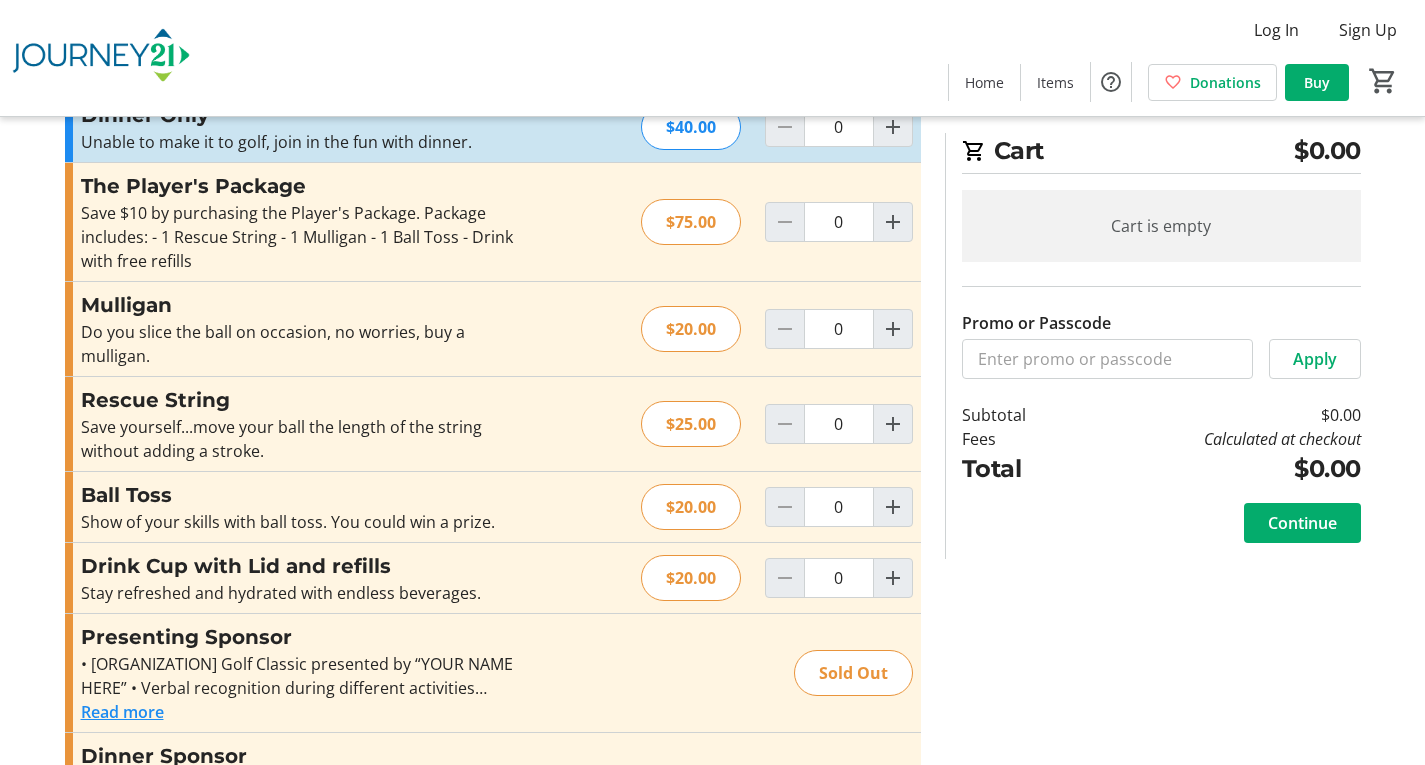 click on "Save $10 by purchasing the Player's Package. Package includes:
- 1 Rescue String
- 1 Mulligan
- 1 Ball Toss
- Drink with free refills" at bounding box center [299, 237] 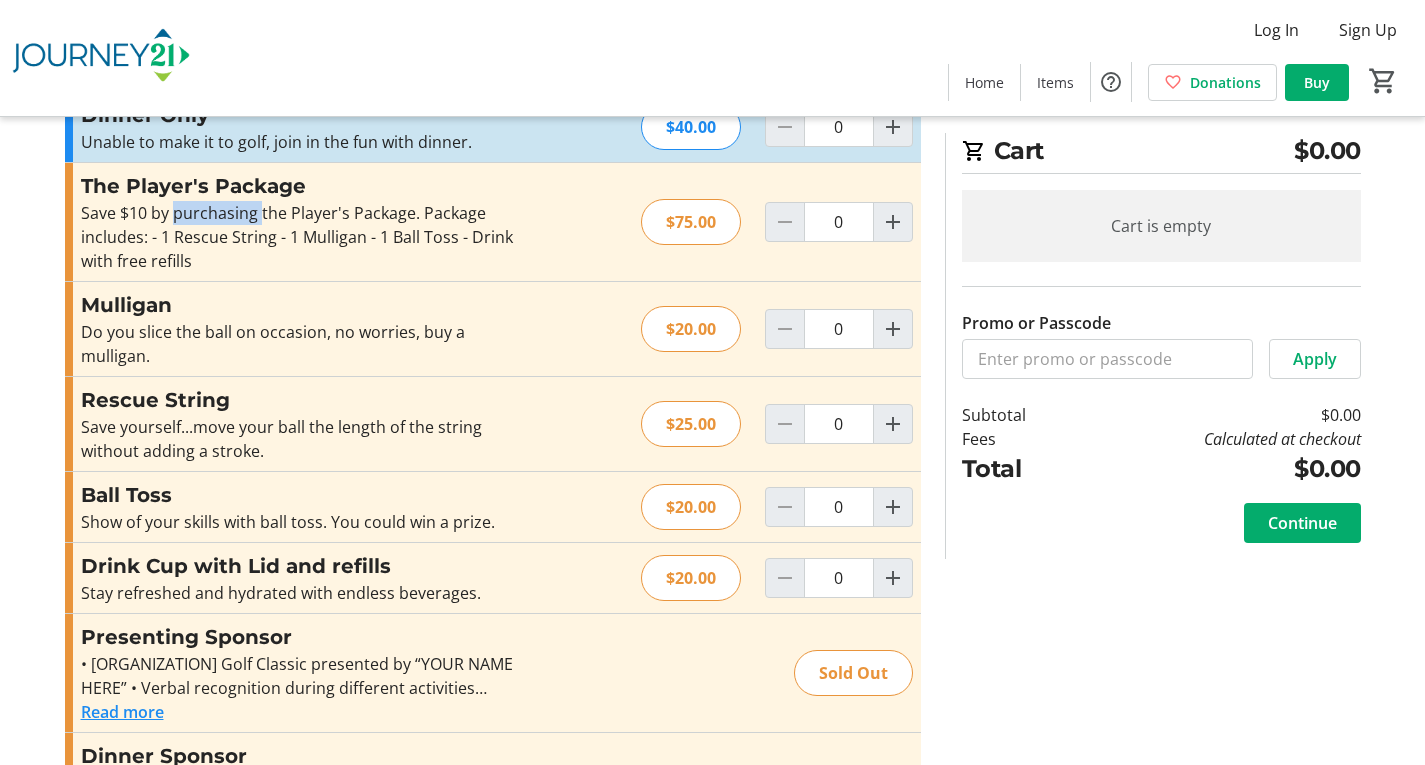 click on "Save $10 by purchasing the Player's Package. Package includes:
- 1 Rescue String
- 1 Mulligan
- 1 Ball Toss
- Drink with free refills" at bounding box center [299, 237] 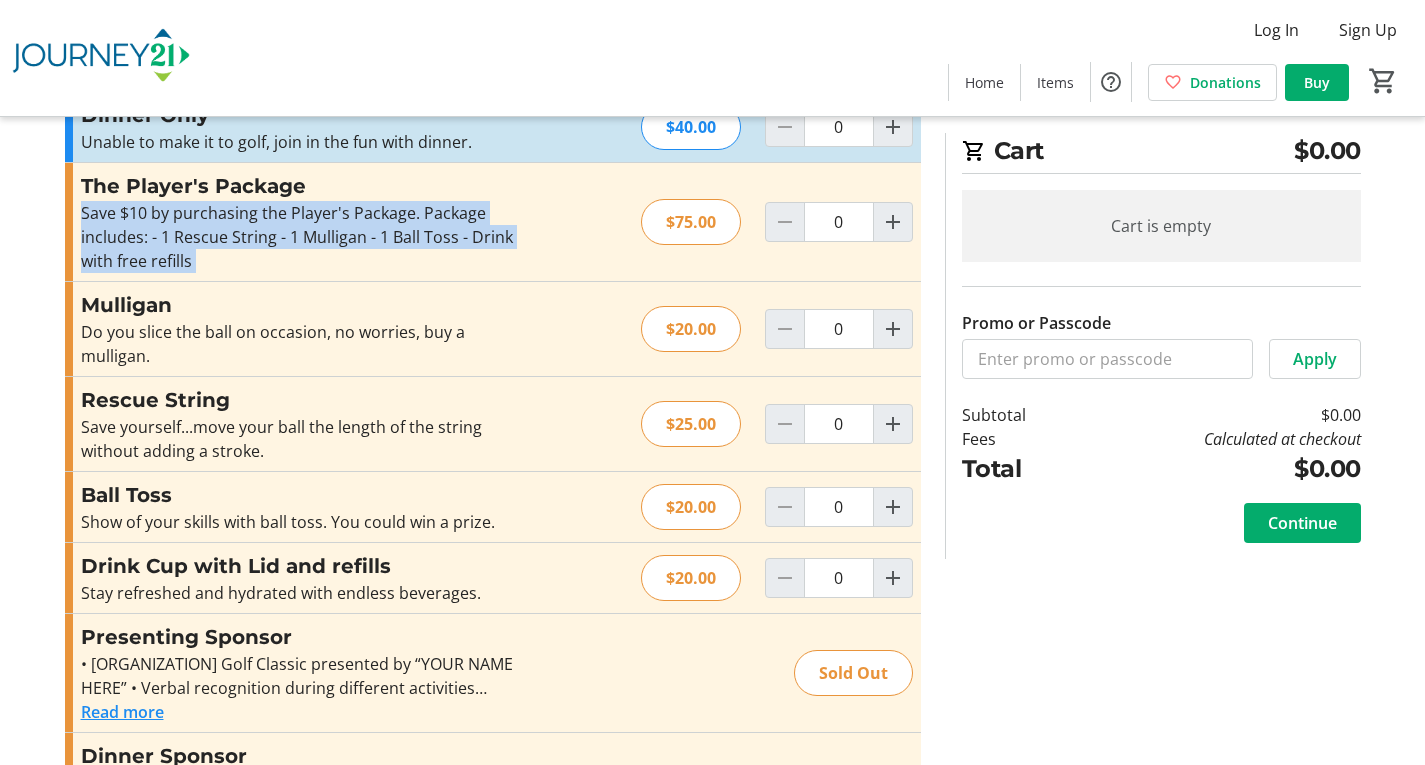 click on "Save $10 by purchasing the Player's Package. Package includes:
- 1 Rescue String
- 1 Mulligan
- 1 Ball Toss
- Drink with free refills" at bounding box center (299, 237) 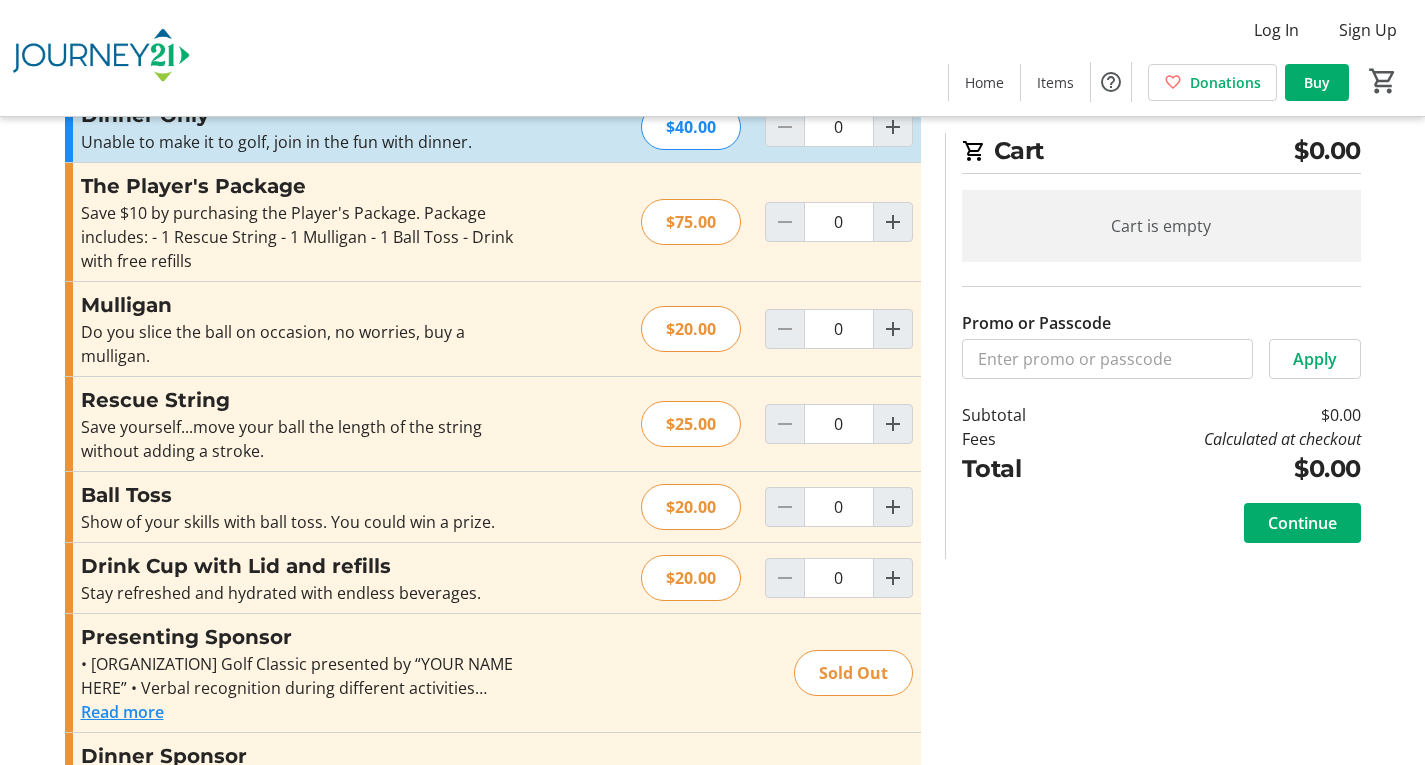 click on "Save $10 by purchasing the Player's Package. Package includes:
- 1 Rescue String
- 1 Mulligan
- 1 Ball Toss
- Drink with free refills" at bounding box center [299, 237] 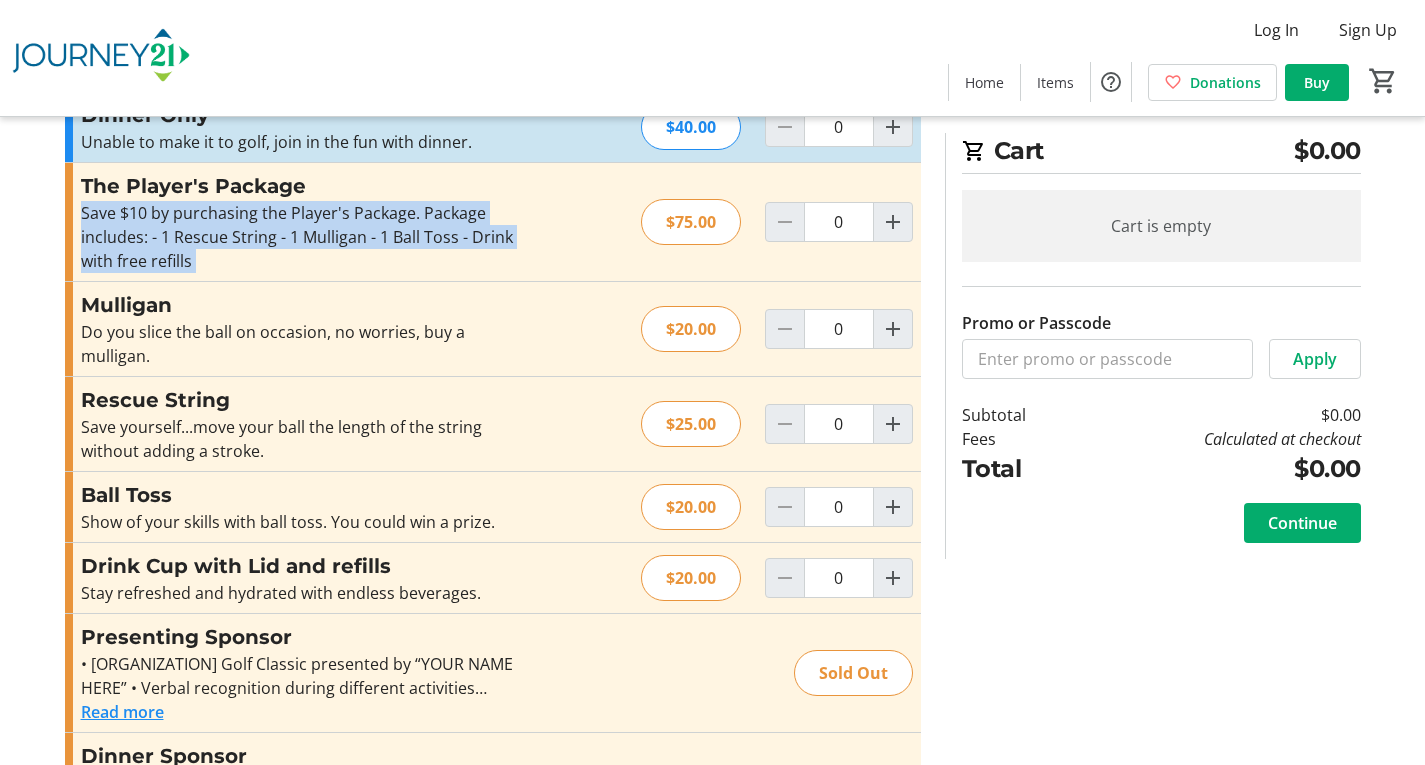 click on "Save $10 by purchasing the Player's Package. Package includes:
- 1 Rescue String
- 1 Mulligan
- 1 Ball Toss
- Drink with free refills" at bounding box center [299, 237] 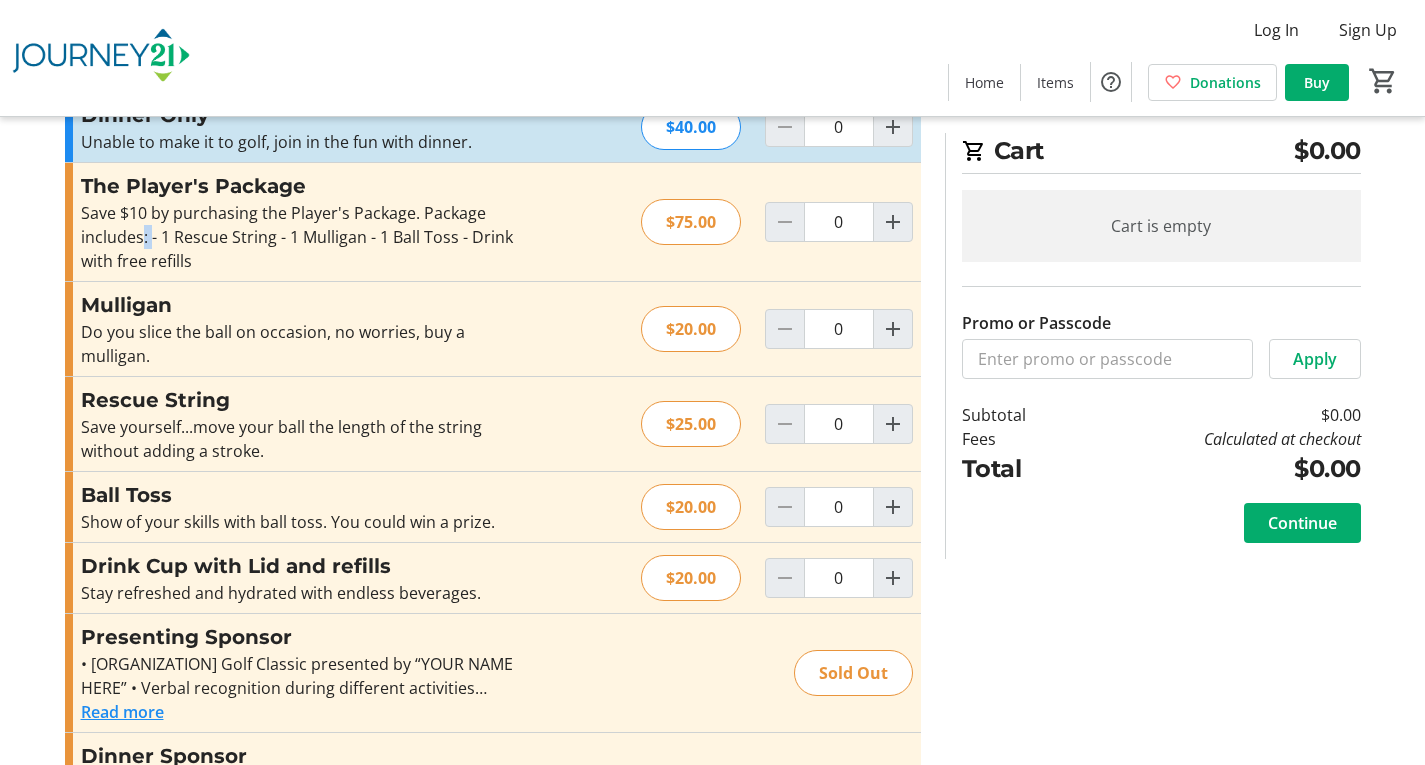 click on "Save $10 by purchasing the Player's Package. Package includes:
- 1 Rescue String
- 1 Mulligan
- 1 Ball Toss
- Drink with free refills" at bounding box center [299, 237] 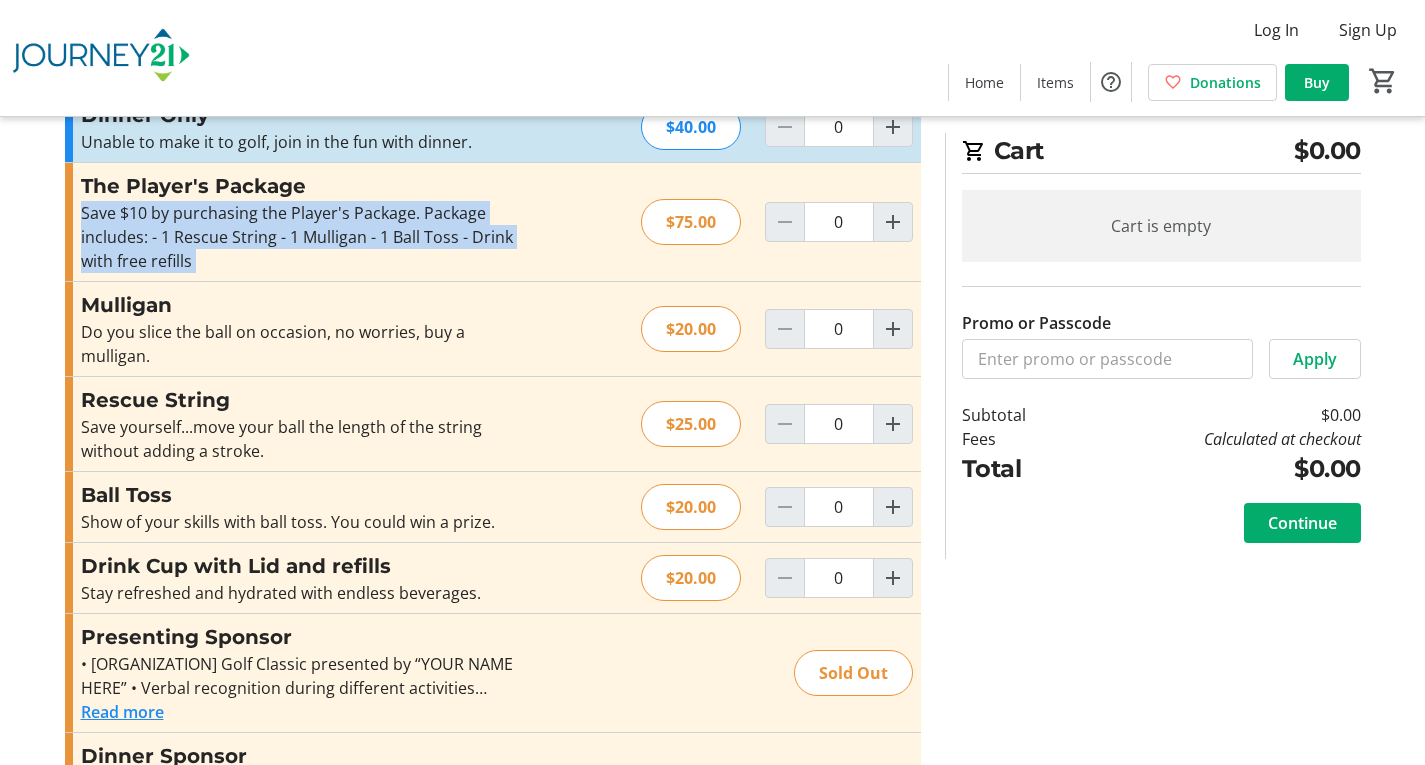 click on "Save $10 by purchasing the Player's Package. Package includes:
- 1 Rescue String
- 1 Mulligan
- 1 Ball Toss
- Drink with free refills" at bounding box center [299, 237] 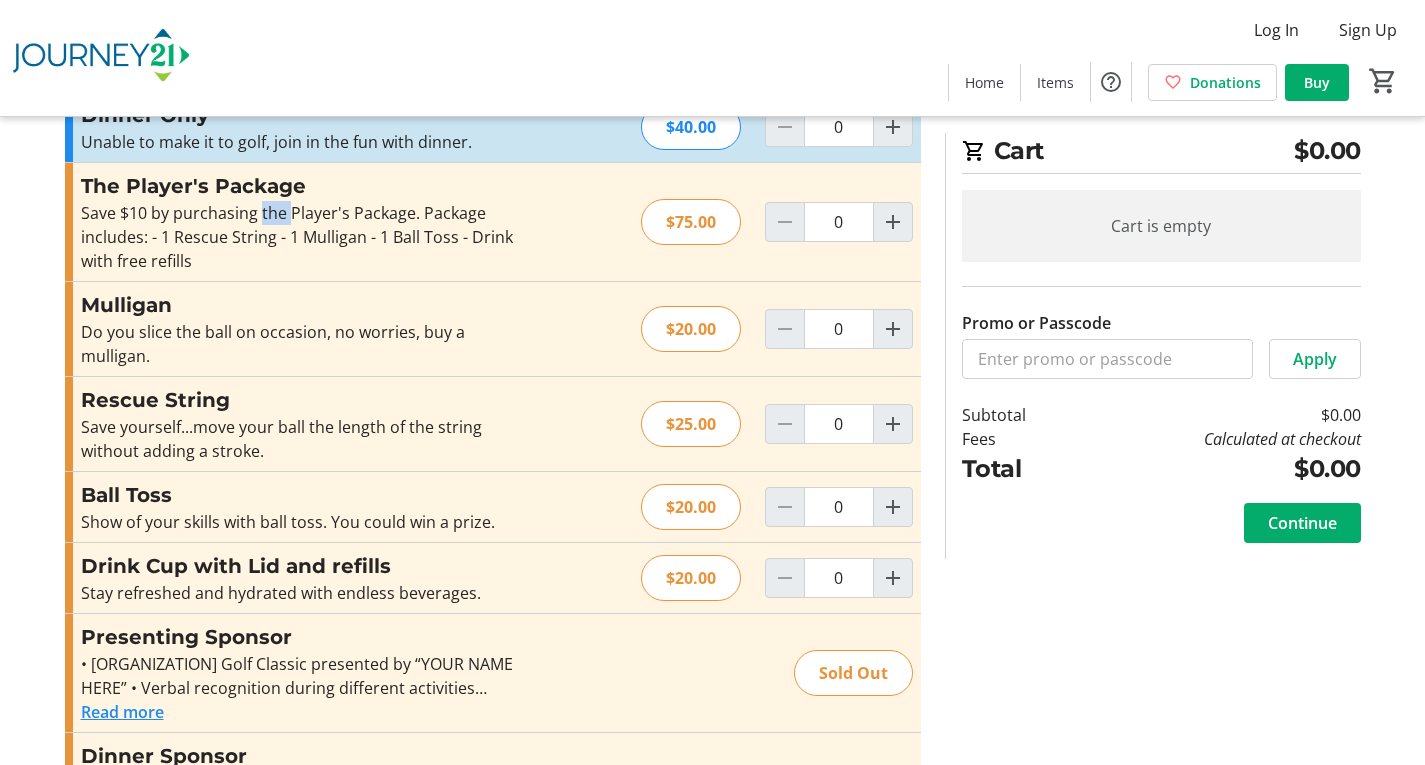 click on "Save $10 by purchasing the Player's Package. Package includes:
- 1 Rescue String
- 1 Mulligan
- 1 Ball Toss
- Drink with free refills" at bounding box center (299, 237) 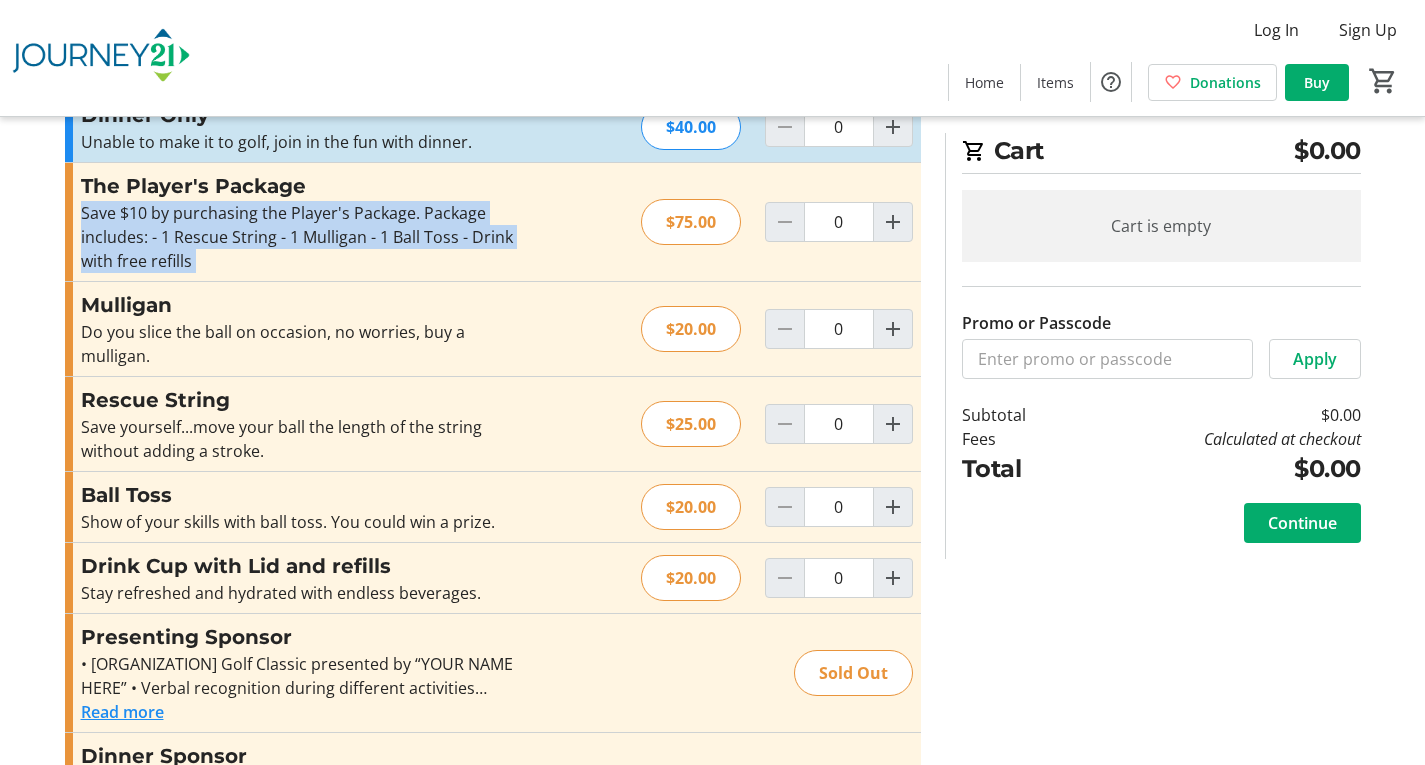 click on "Save $10 by purchasing the Player's Package. Package includes:
- 1 Rescue String
- 1 Mulligan
- 1 Ball Toss
- Drink with free refills" at bounding box center [299, 237] 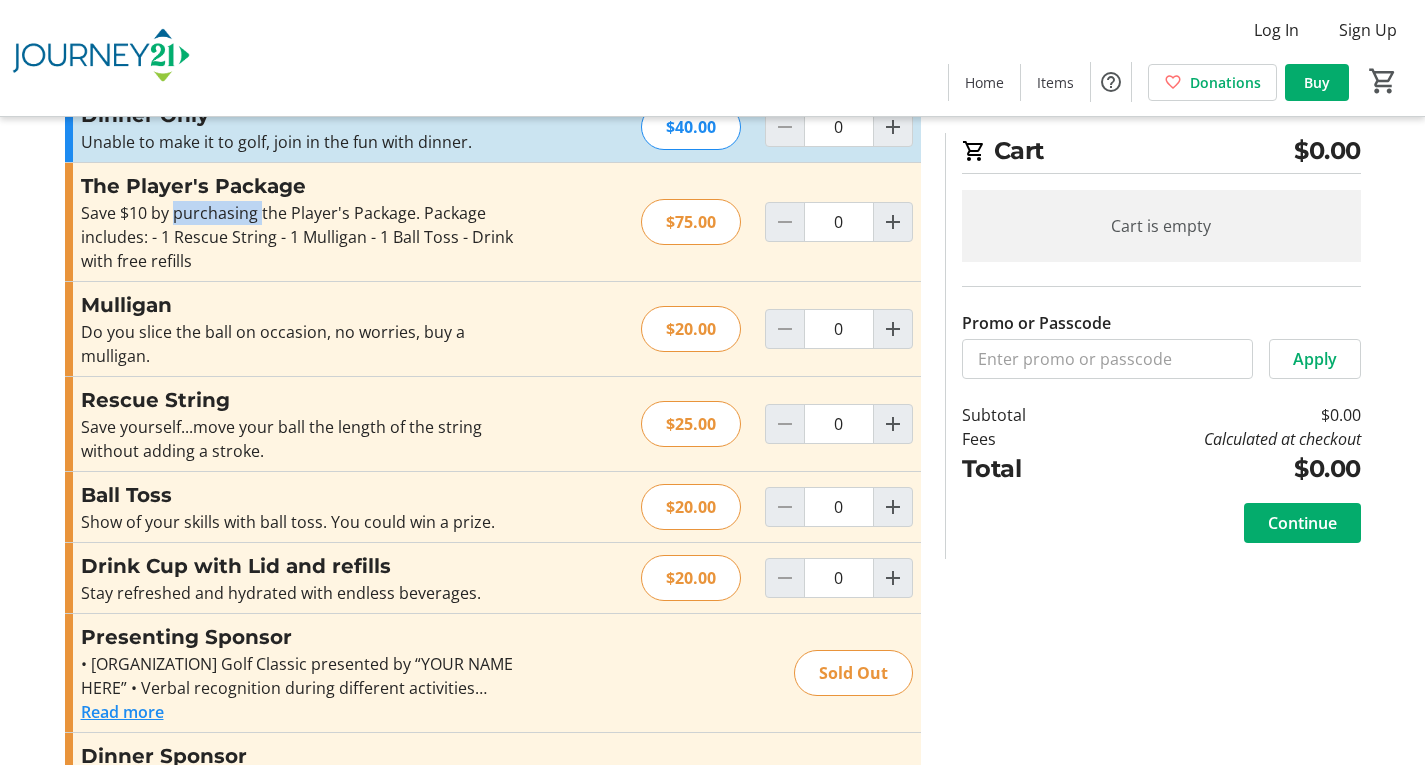click on "Save $10 by purchasing the Player's Package. Package includes:
- 1 Rescue String
- 1 Mulligan
- 1 Ball Toss
- Drink with free refills" at bounding box center [299, 237] 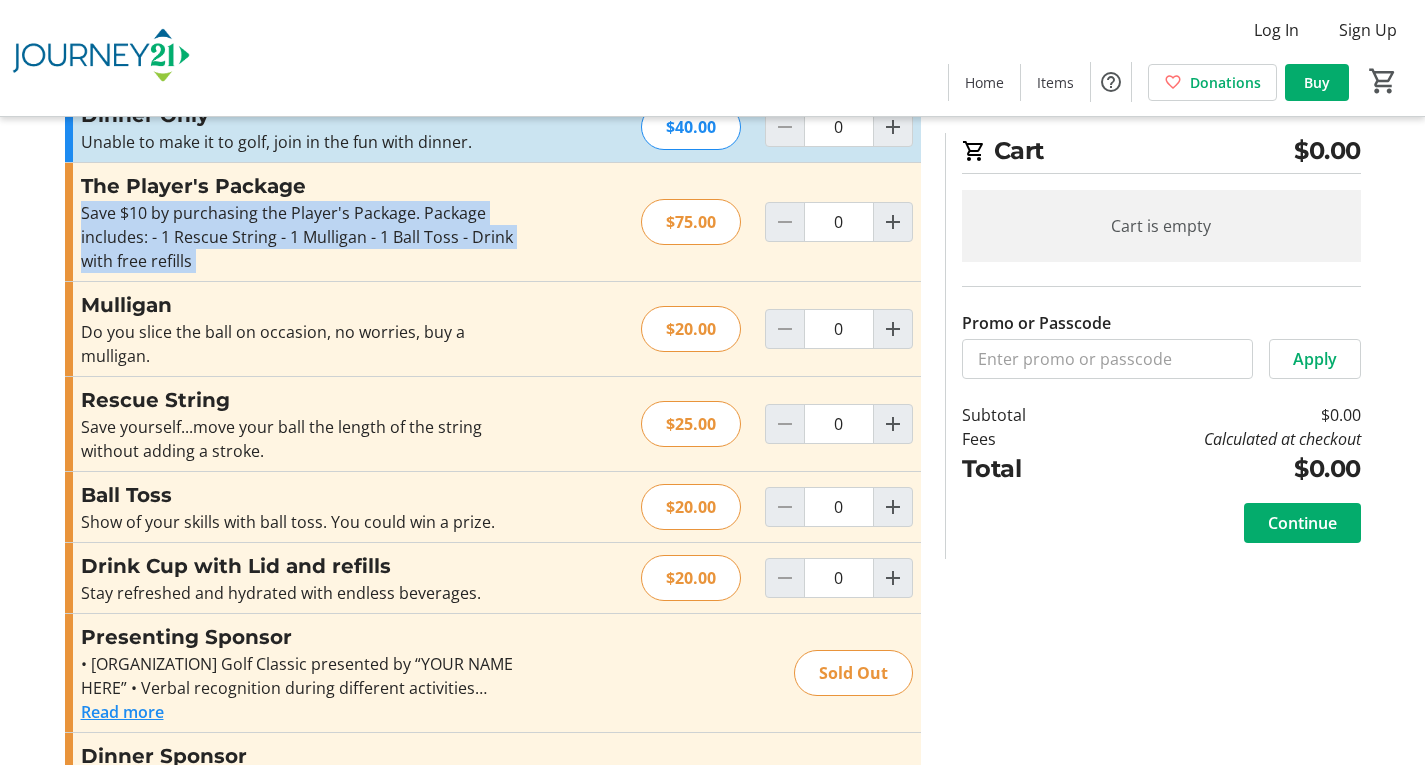 click on "Save $10 by purchasing the Player's Package. Package includes:
- 1 Rescue String
- 1 Mulligan
- 1 Ball Toss
- Drink with free refills" at bounding box center (299, 237) 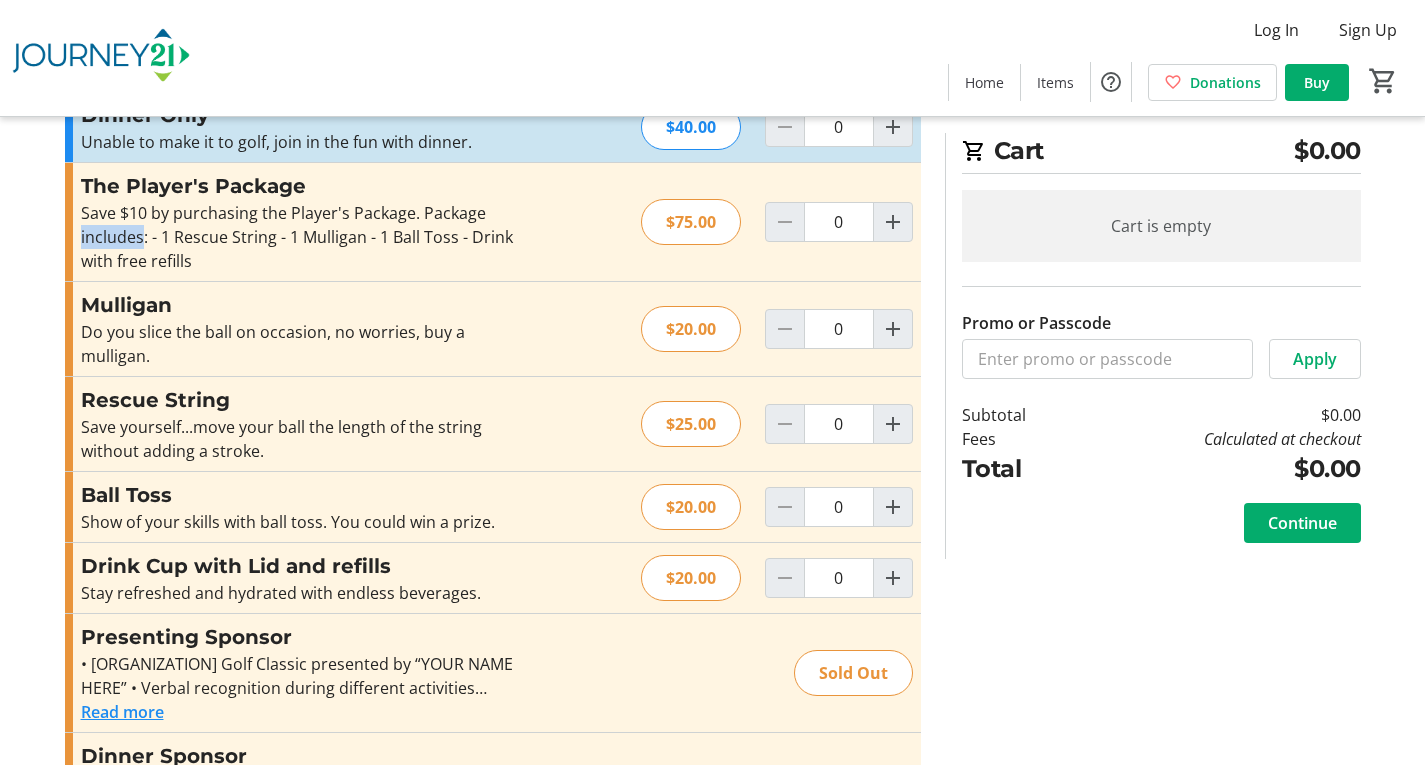 click on "Save $10 by purchasing the Player's Package. Package includes:
- 1 Rescue String
- 1 Mulligan
- 1 Ball Toss
- Drink with free refills" at bounding box center [299, 237] 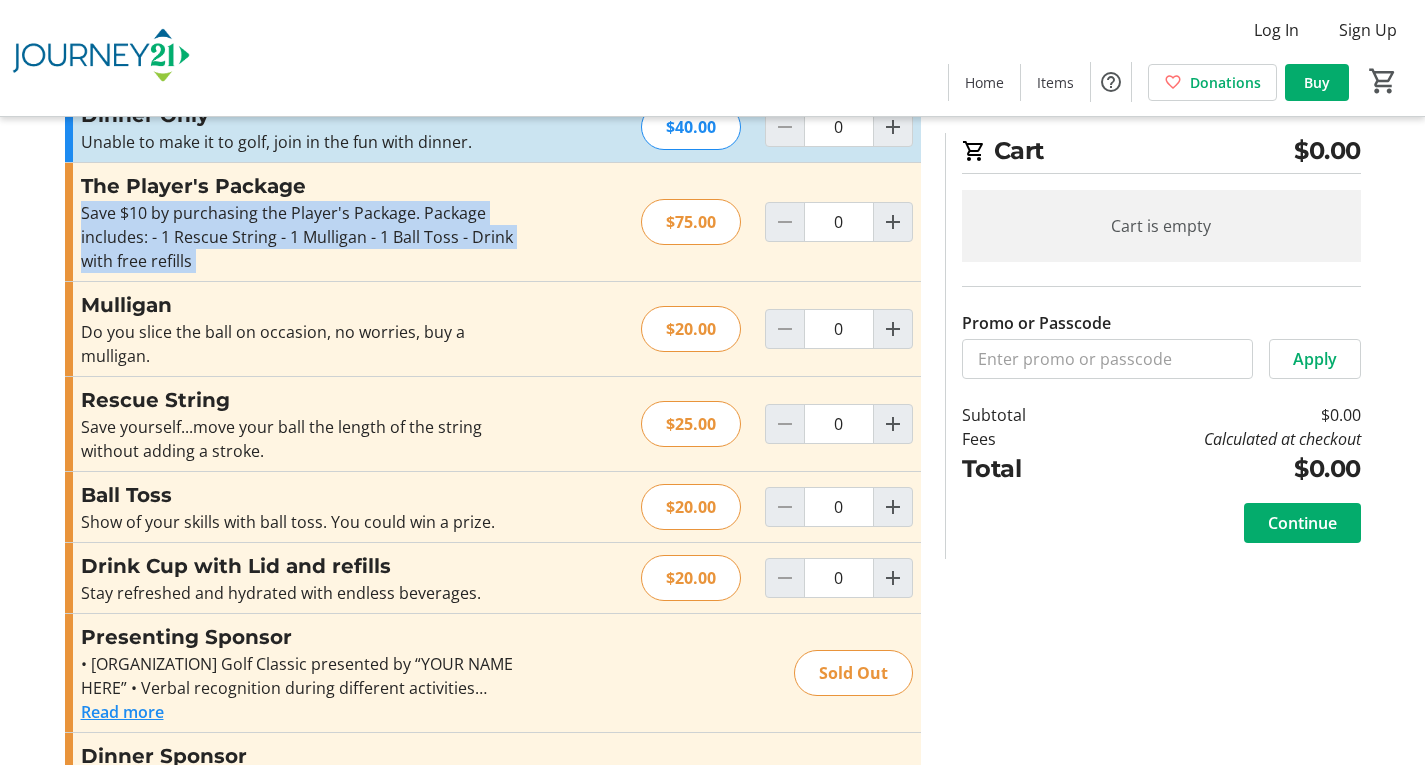 click on "Save $10 by purchasing the Player's Package. Package includes:
- 1 Rescue String
- 1 Mulligan
- 1 Ball Toss
- Drink with free refills" at bounding box center (299, 237) 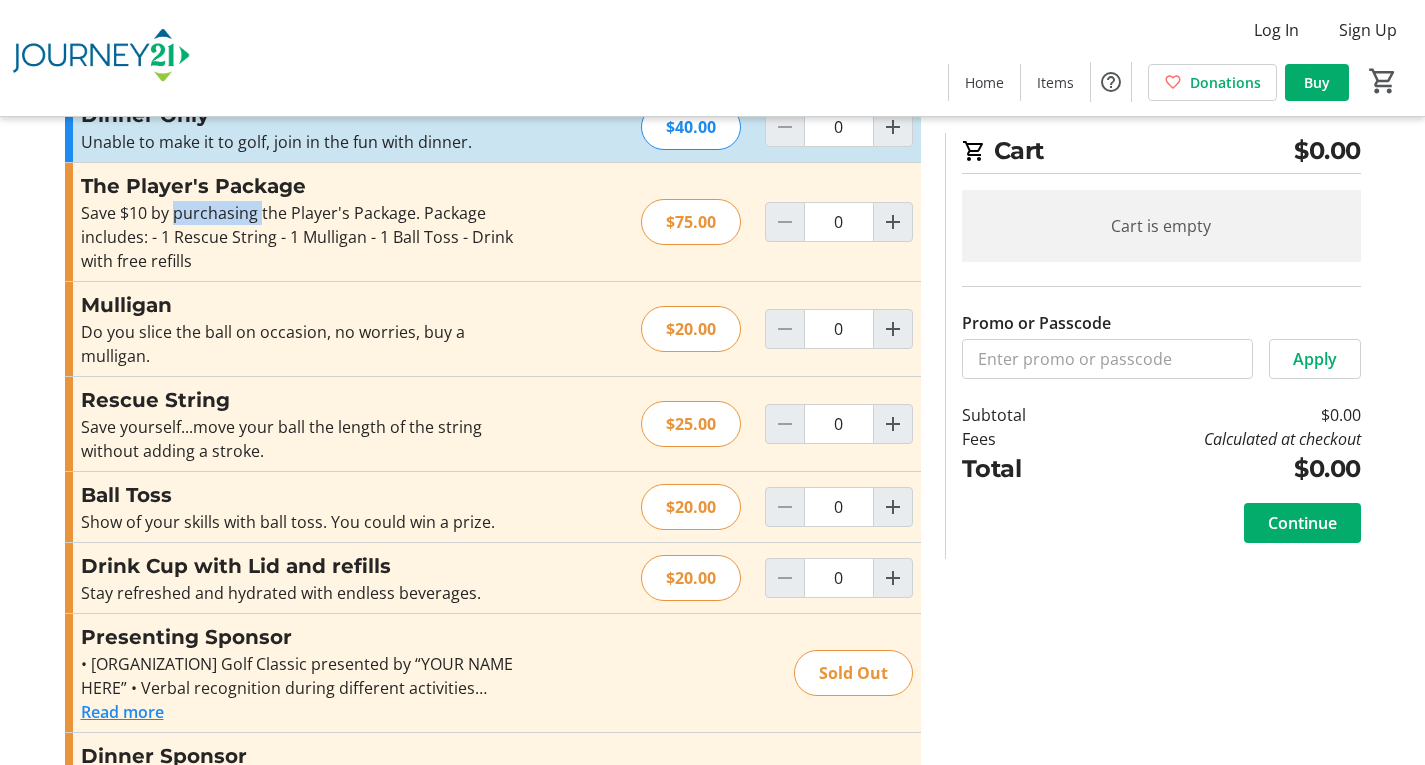 click on "Save $10 by purchasing the Player's Package. Package includes:
- 1 Rescue String
- 1 Mulligan
- 1 Ball Toss
- Drink with free refills" at bounding box center (299, 237) 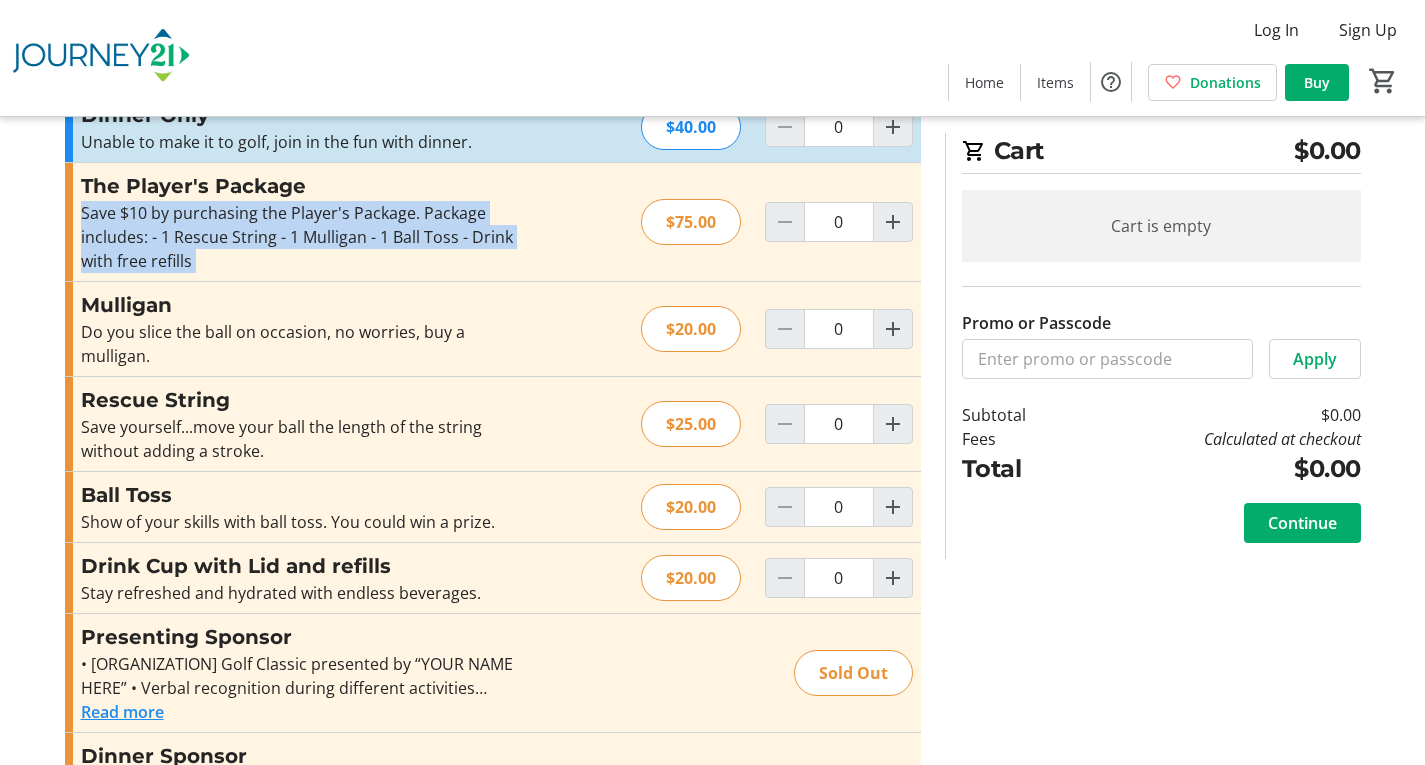 click on "Save $10 by purchasing the Player's Package. Package includes:
- 1 Rescue String
- 1 Mulligan
- 1 Ball Toss
- Drink with free refills" at bounding box center (299, 237) 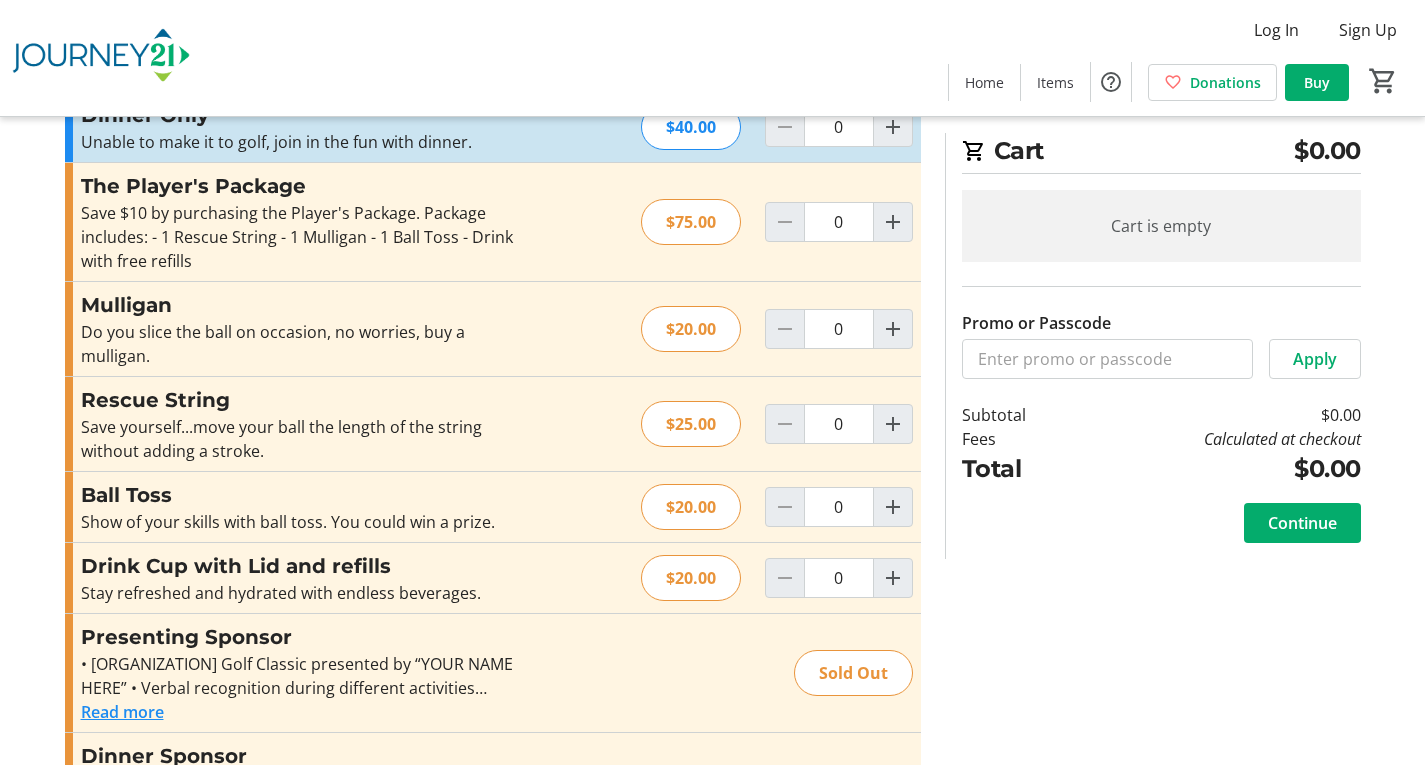 click on "Stay refreshed and hydrated with endless beverages." at bounding box center (299, 237) 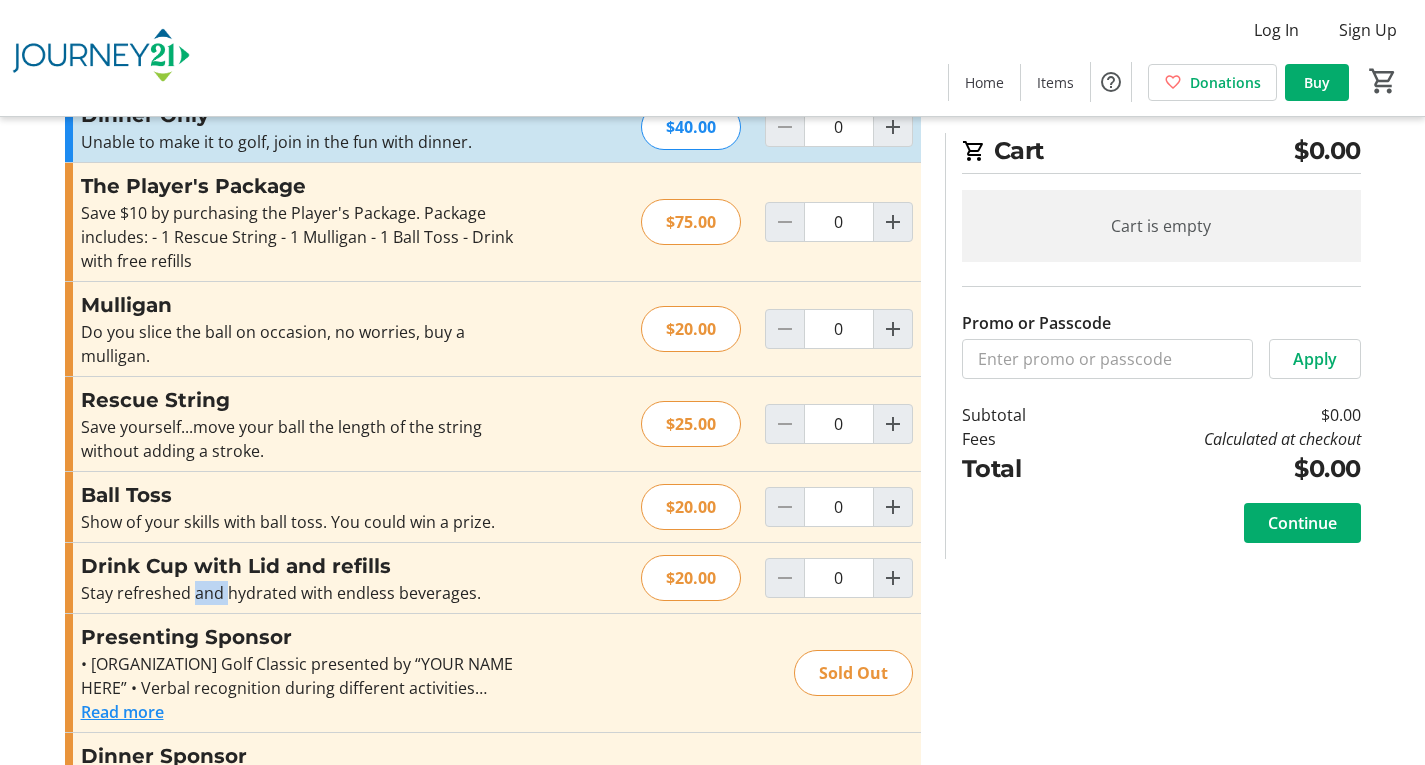 click on "Stay refreshed and hydrated with endless beverages." at bounding box center (299, 237) 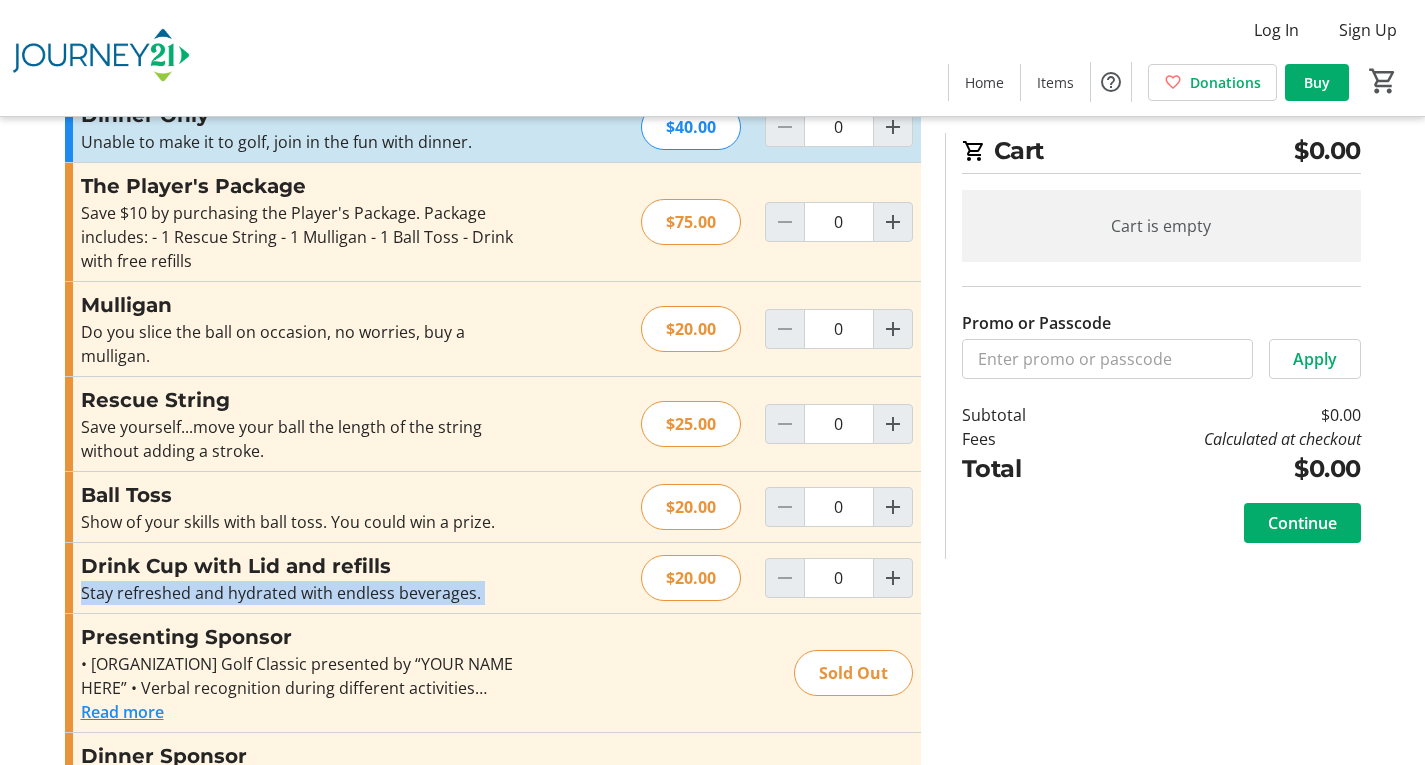 click on "Stay refreshed and hydrated with endless beverages." at bounding box center [299, 237] 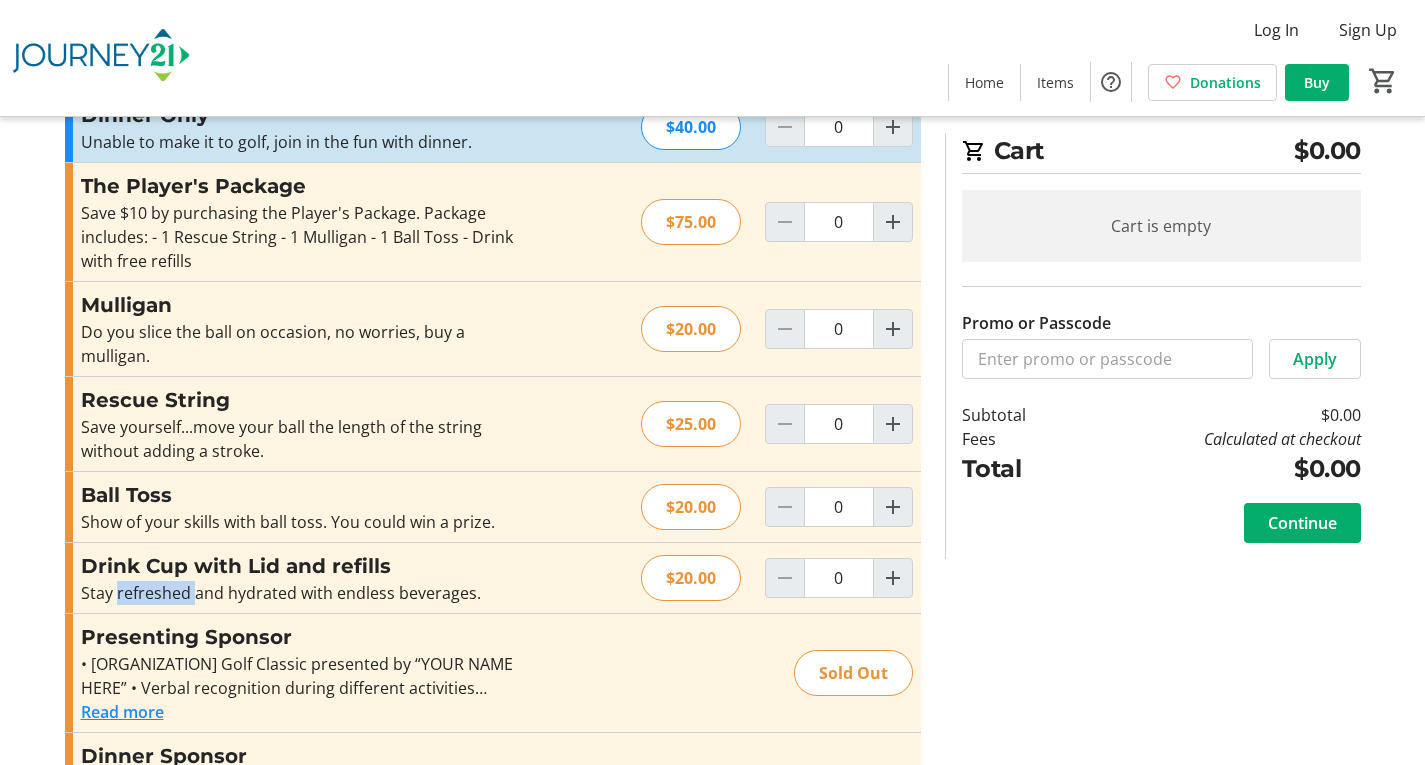 click on "Stay refreshed and hydrated with endless beverages." at bounding box center [299, 237] 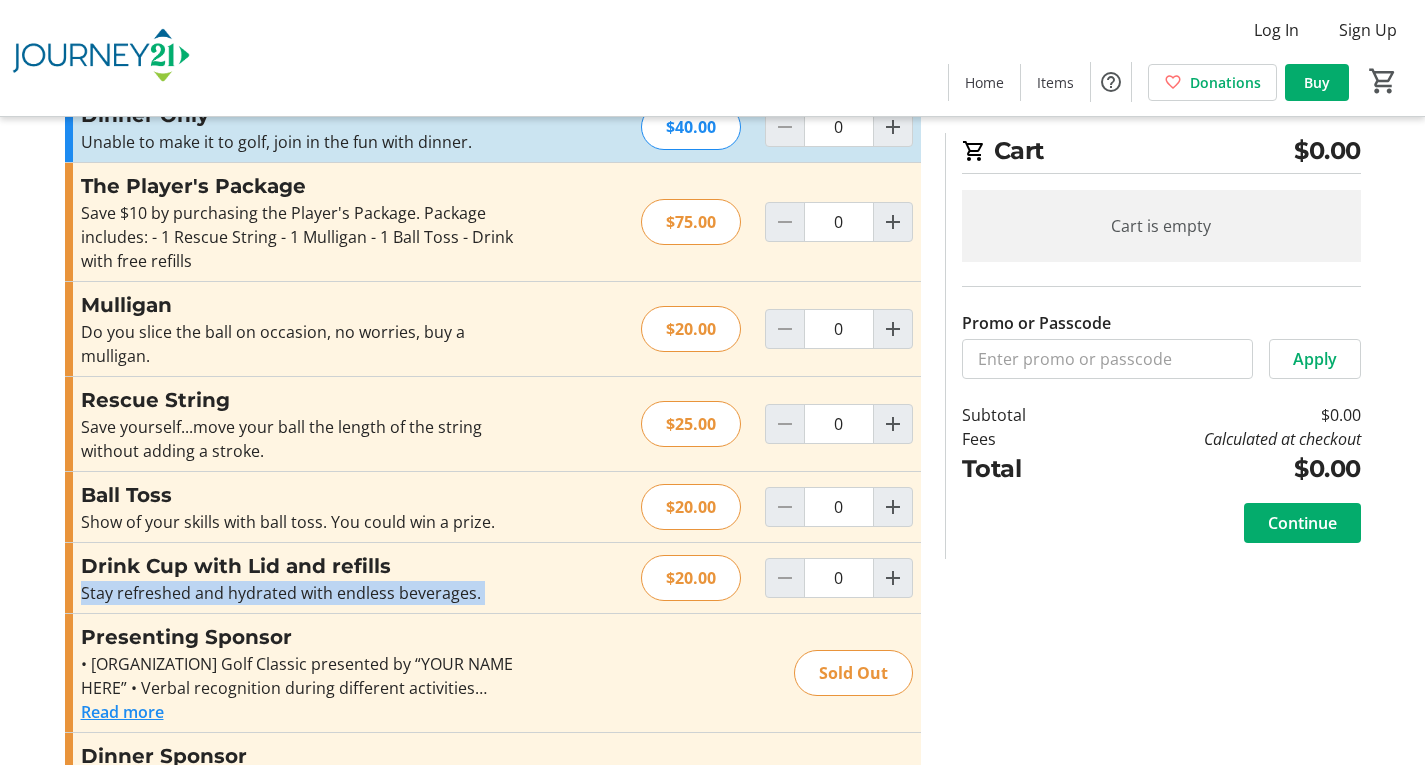 click on "Stay refreshed and hydrated with endless beverages." at bounding box center (299, 237) 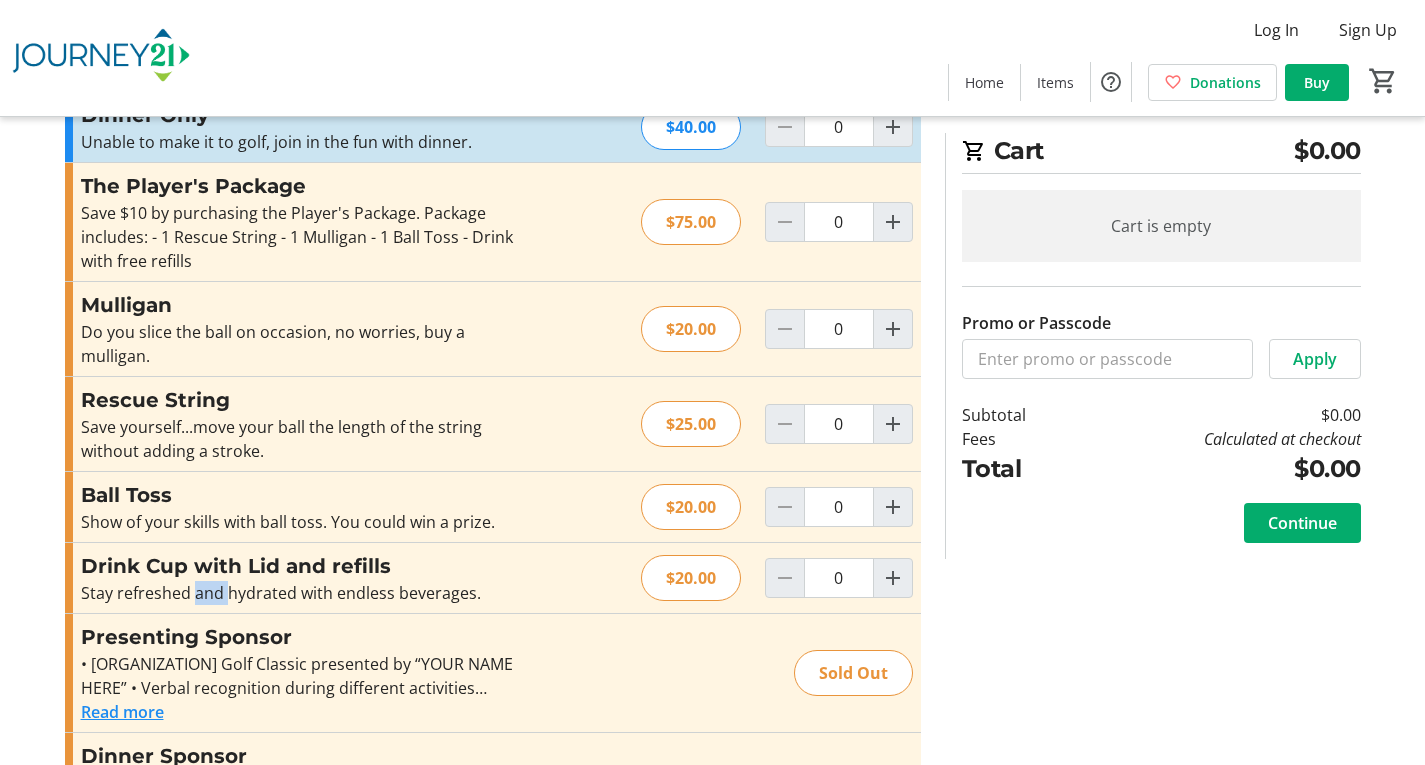 click on "Stay refreshed and hydrated with endless beverages." at bounding box center (299, 237) 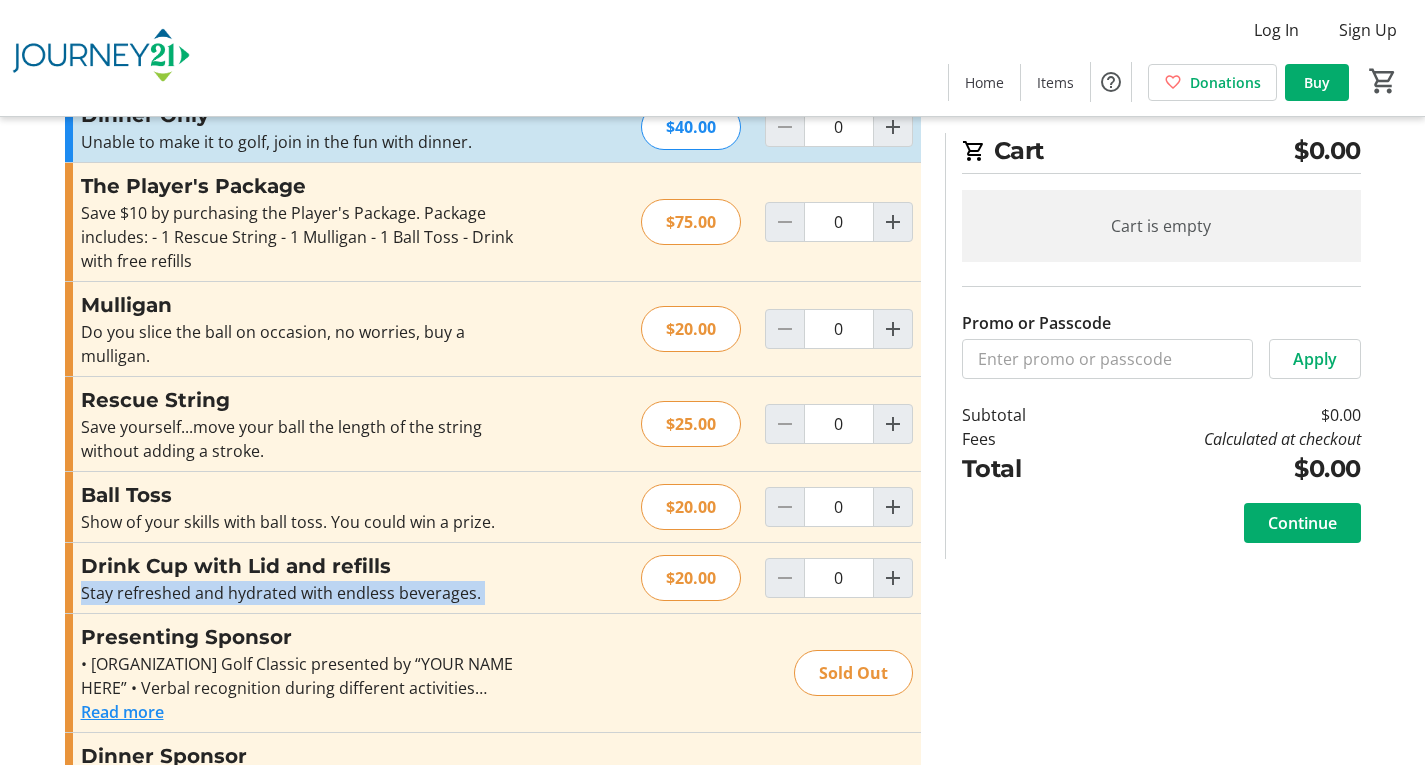 click on "Stay refreshed and hydrated with endless beverages." at bounding box center (299, 237) 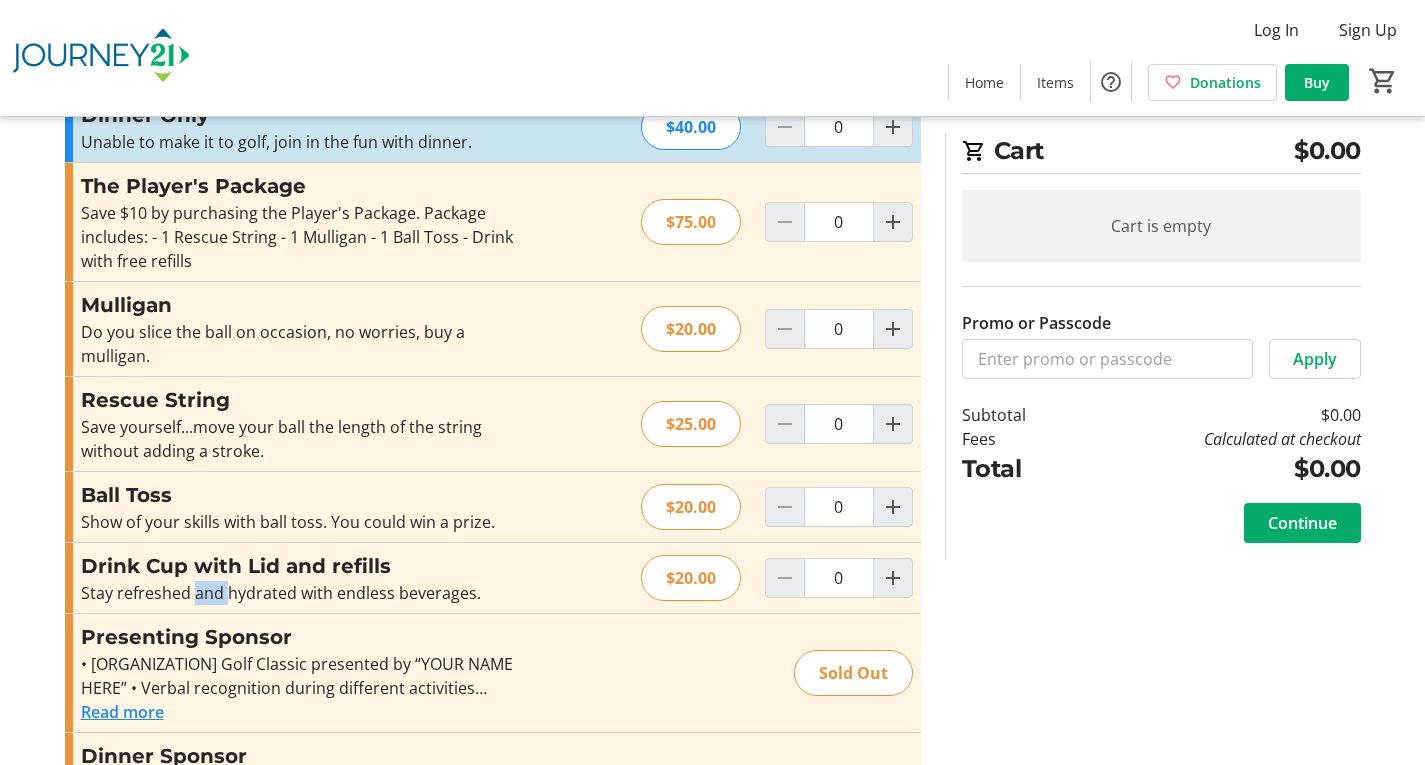 click on "Stay refreshed and hydrated with endless beverages." at bounding box center (299, 237) 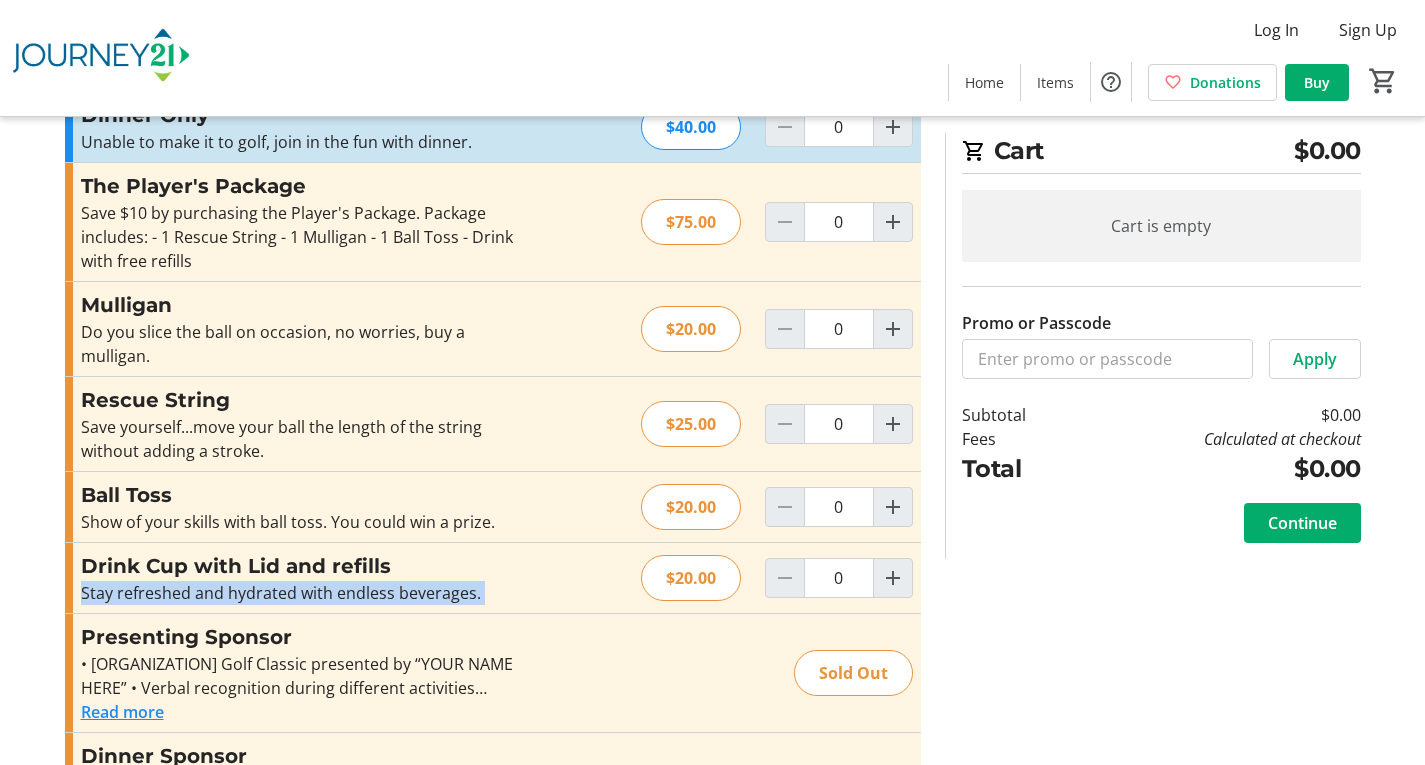 click on "Stay refreshed and hydrated with endless beverages." at bounding box center [299, 237] 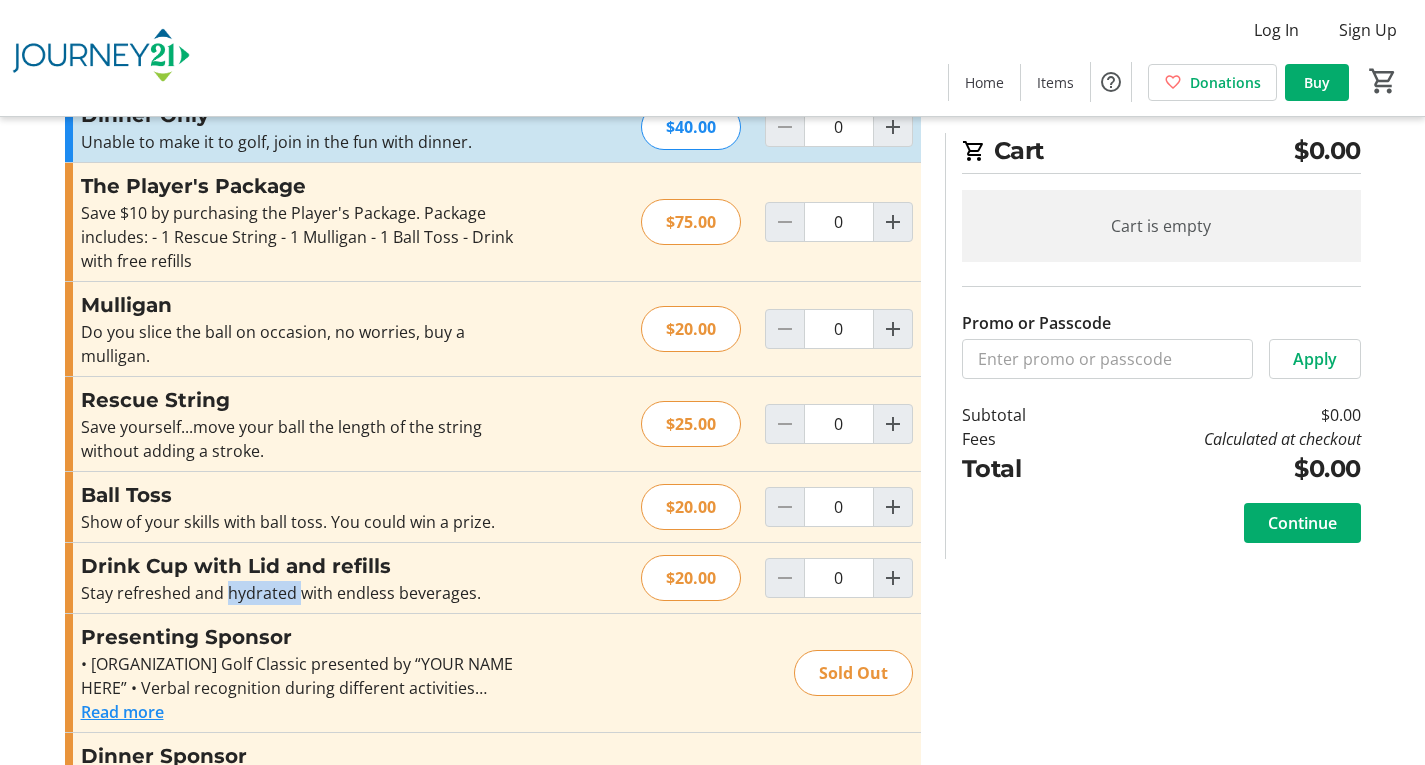 click on "Stay refreshed and hydrated with endless beverages." at bounding box center (299, 237) 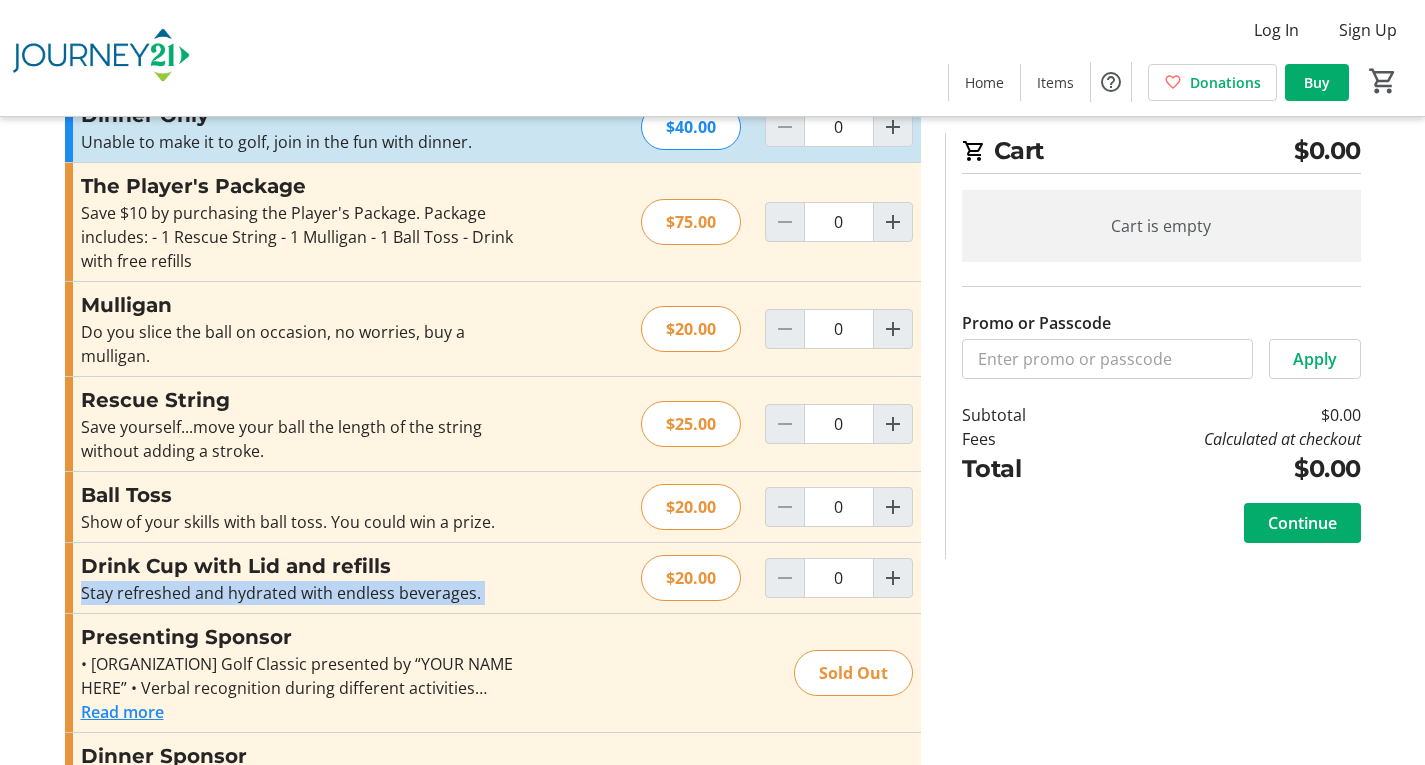 click on "Stay refreshed and hydrated with endless beverages." at bounding box center (299, 237) 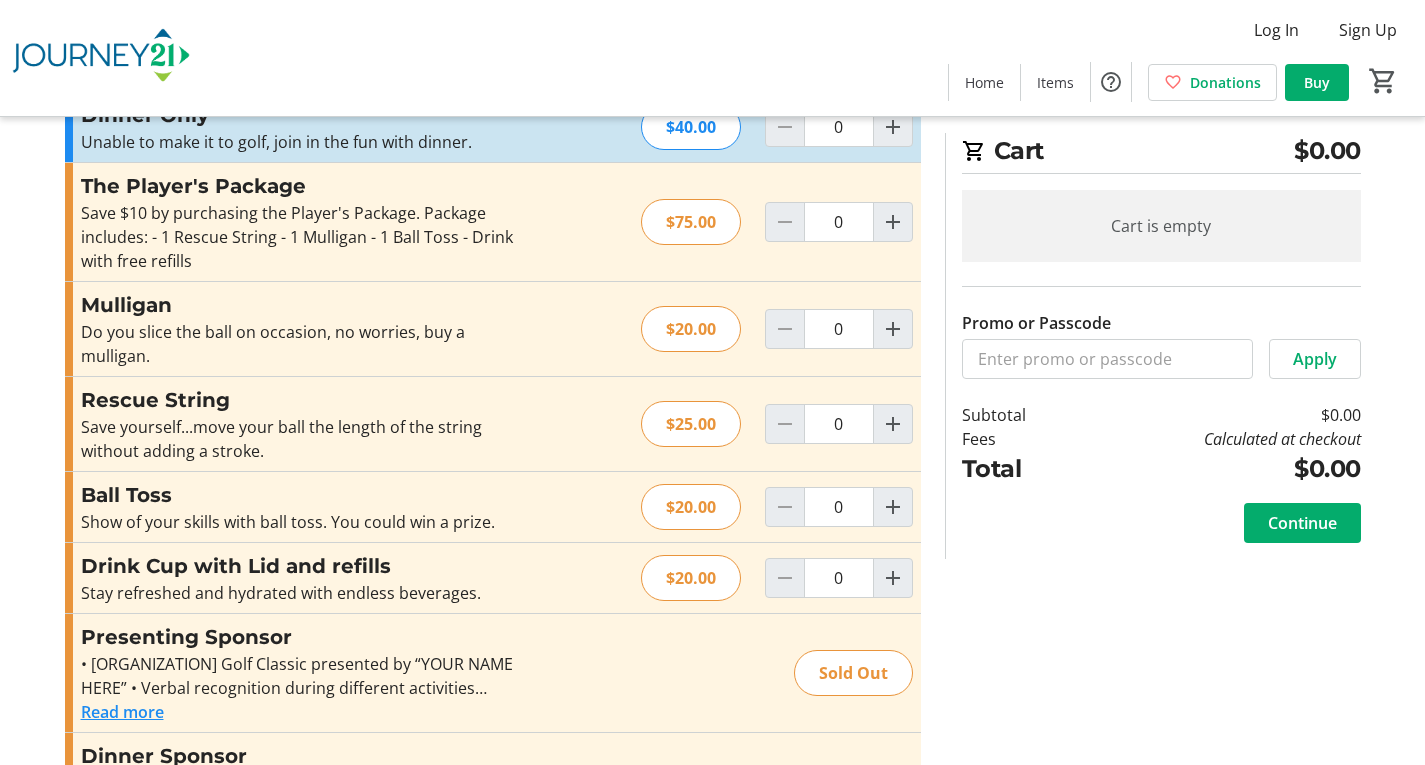 click on "Stay refreshed and hydrated with endless beverages." at bounding box center [299, 237] 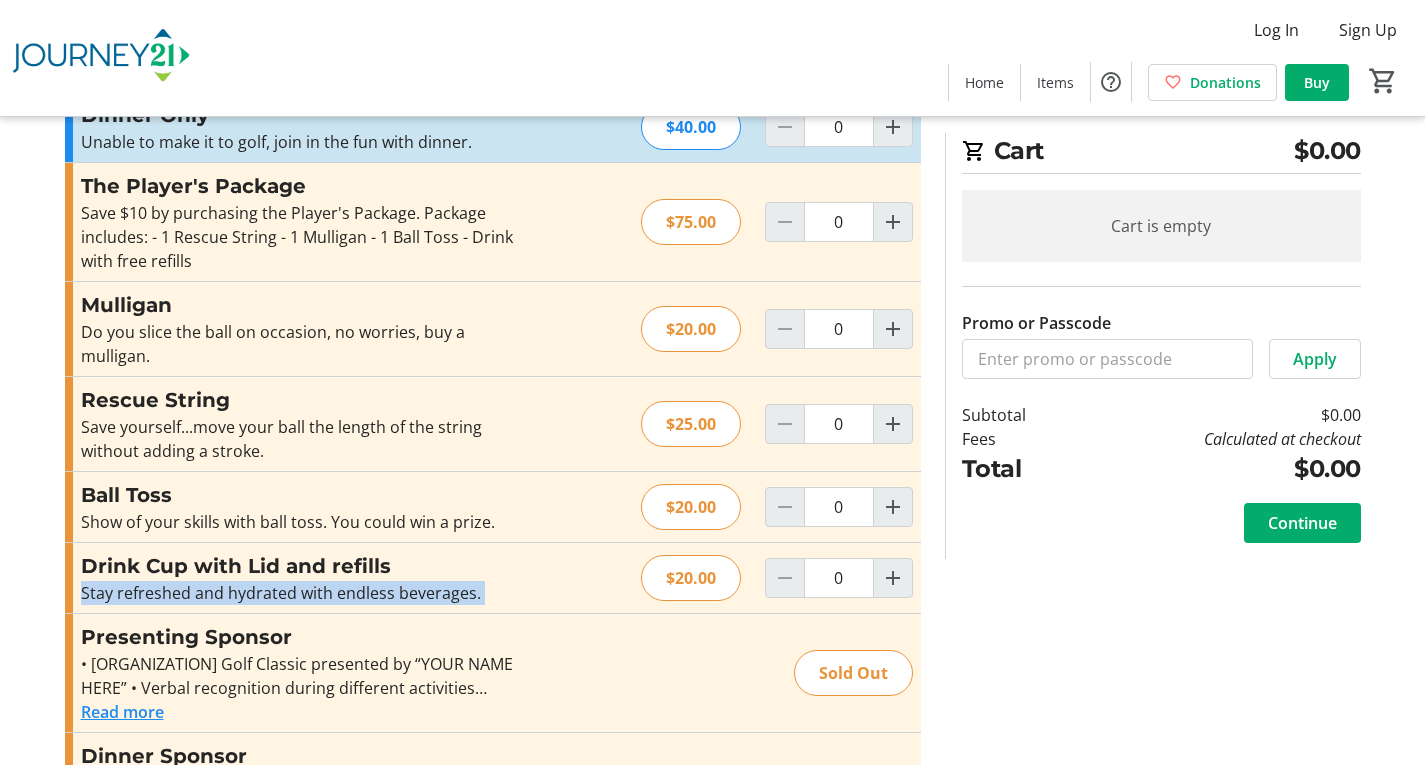 click on "Stay refreshed and hydrated with endless beverages." at bounding box center [299, 237] 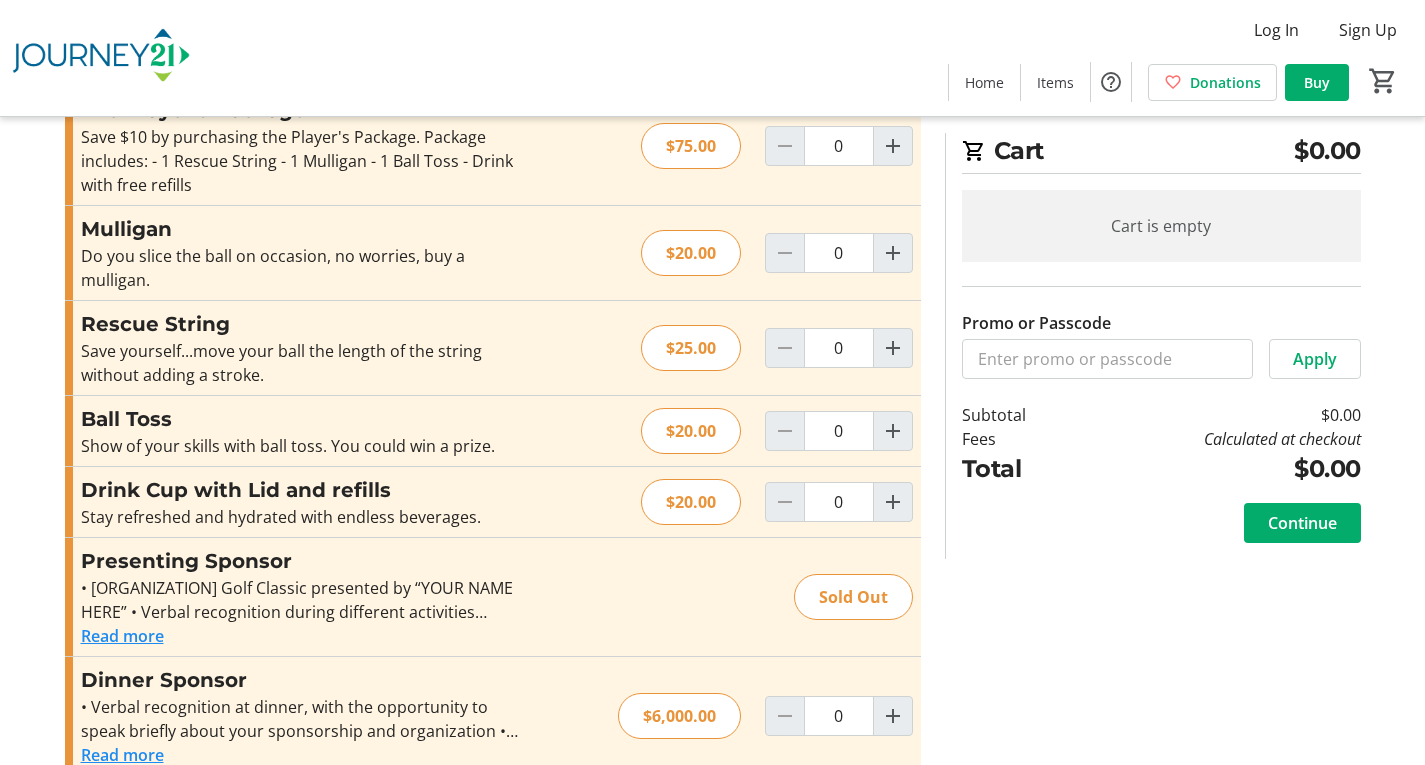 scroll, scrollTop: 300, scrollLeft: 0, axis: vertical 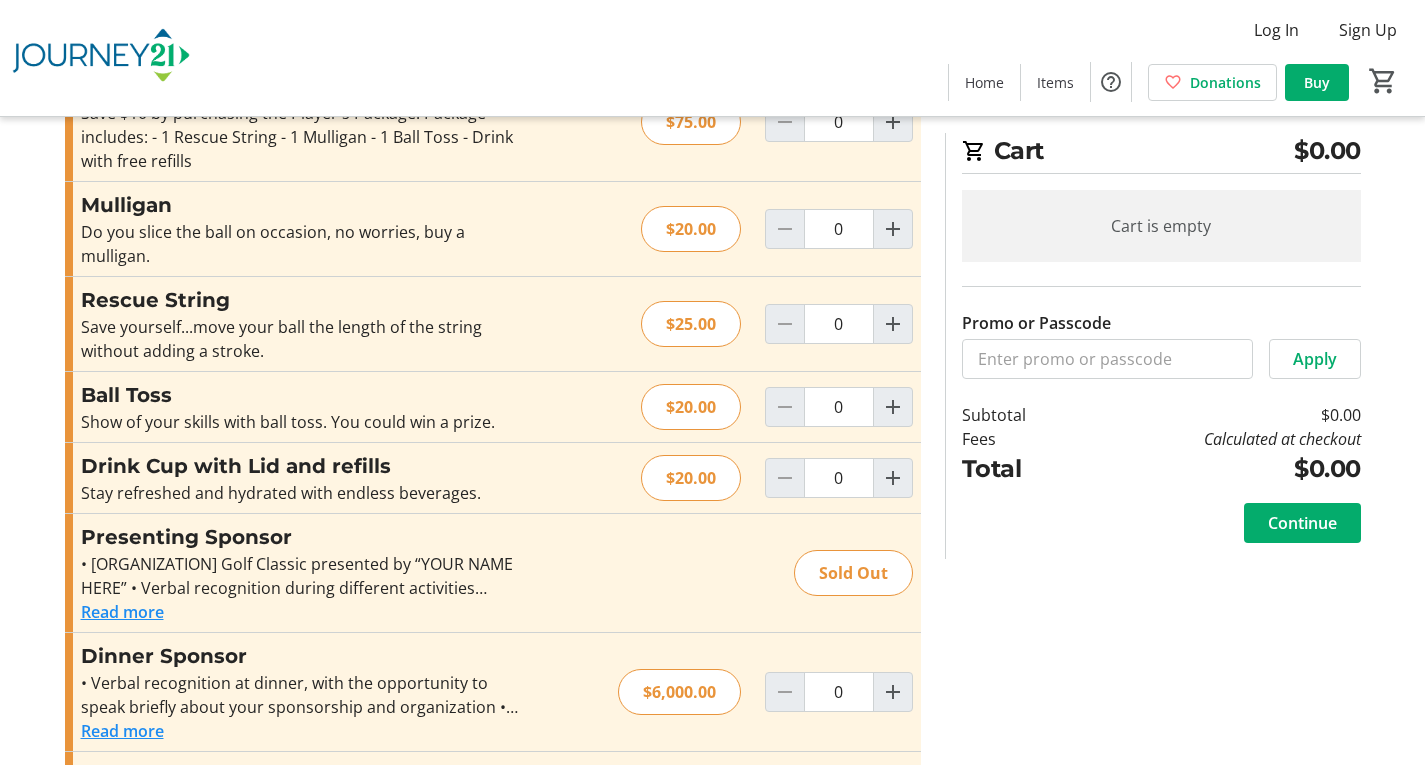 click on "•	[ORGANIZATION] Golf Classic presented by “YOUR NAME HERE”
•	Verbal recognition during different activities throughout the day
•	Verbal recognition at dinner, with the opportunity to speak briefly at dinner about your sponsorship and organization
•	Prominent display on event invitations, website and social media
•	Inclusion in [ORGANIZATION] newsletter
•	Signage recognition through the event and at dinner.
•	Three complimentary foursomes" at bounding box center [299, 137] 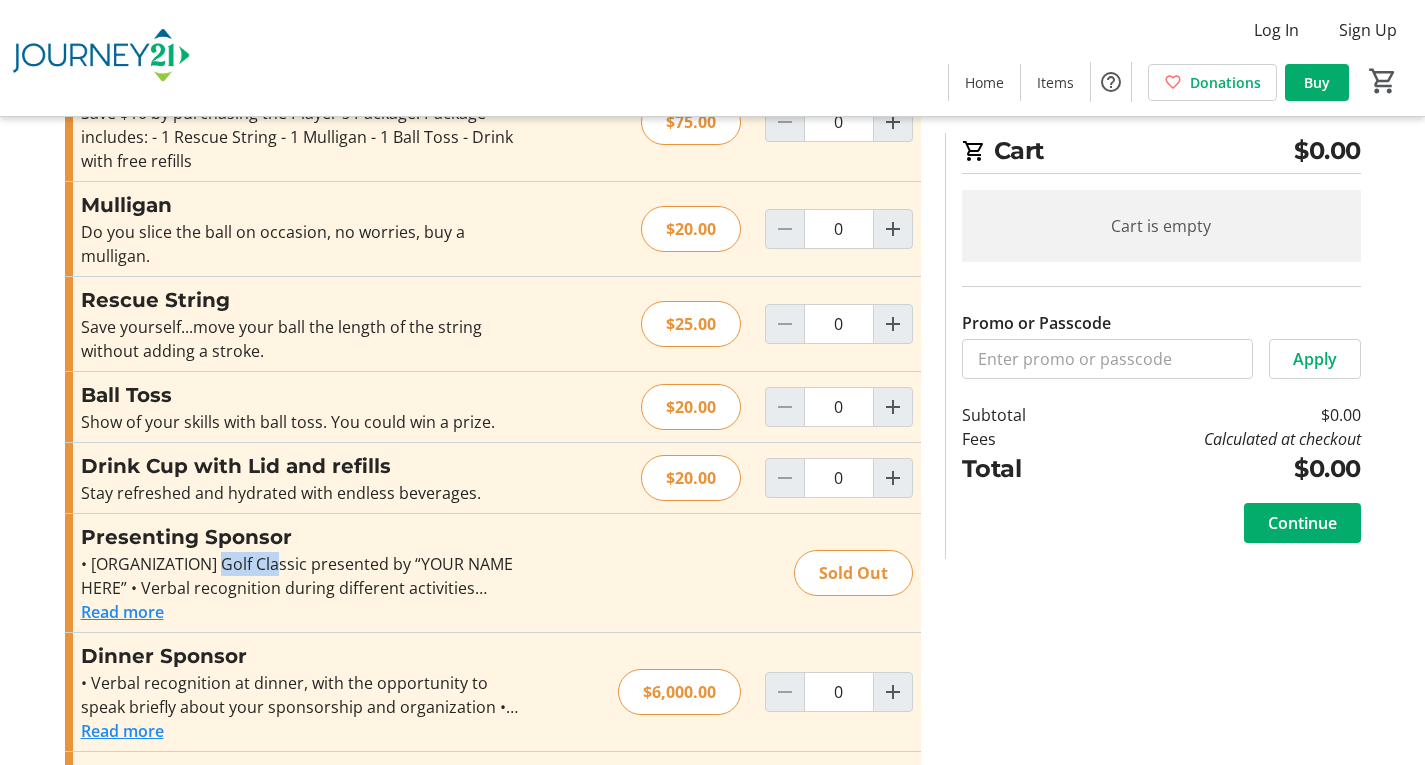 click on "•	[ORGANIZATION] Golf Classic presented by “YOUR NAME HERE”
•	Verbal recognition during different activities throughout the day
•	Verbal recognition at dinner, with the opportunity to speak briefly at dinner about your sponsorship and organization
•	Prominent display on event invitations, website and social media
•	Inclusion in [ORGANIZATION] newsletter
•	Signage recognition through the event and at dinner.
•	Three complimentary foursomes" at bounding box center [299, 137] 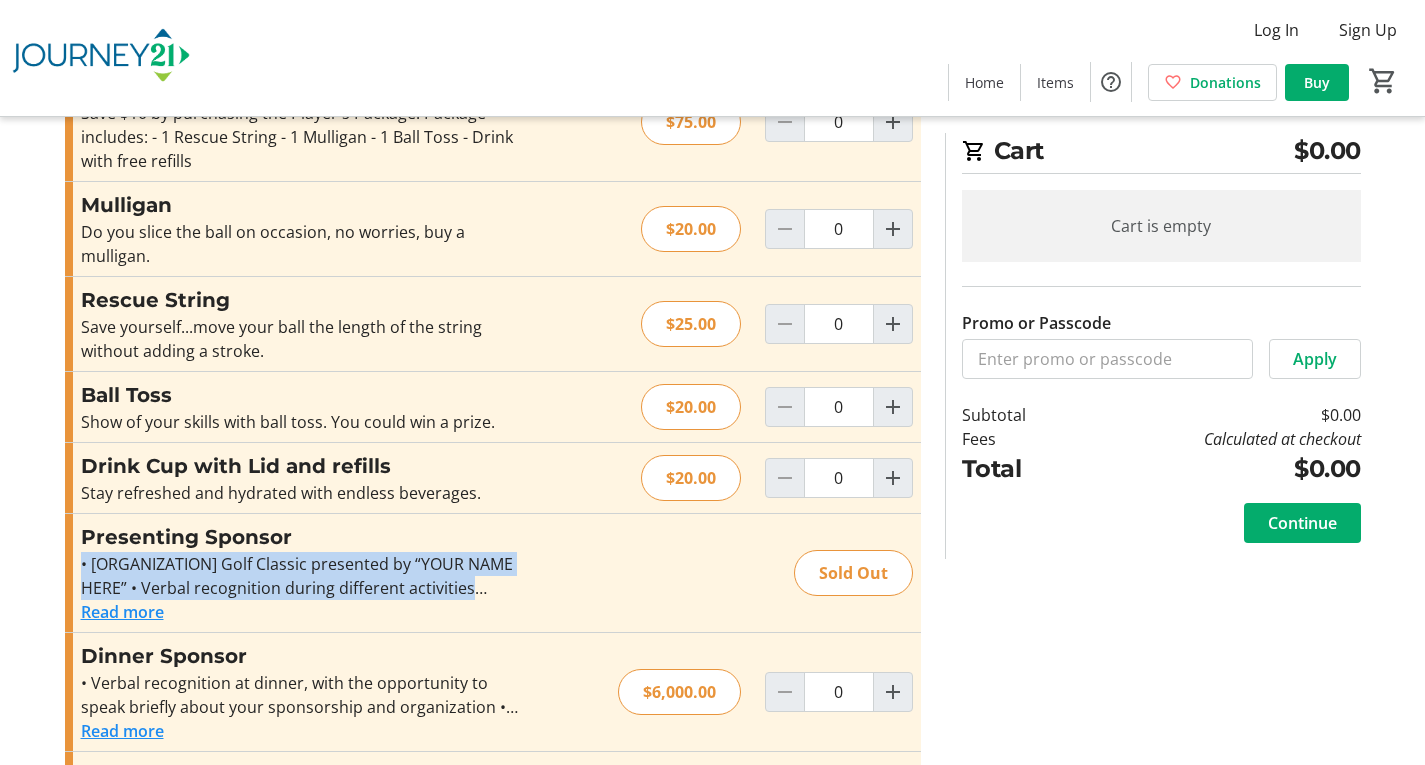 click on "•	[ORGANIZATION] Golf Classic presented by “YOUR NAME HERE”
•	Verbal recognition during different activities throughout the day
•	Verbal recognition at dinner, with the opportunity to speak briefly at dinner about your sponsorship and organization
•	Prominent display on event invitations, website and social media
•	Inclusion in [ORGANIZATION] newsletter
•	Signage recognition through the event and at dinner.
•	Three complimentary foursomes" at bounding box center (299, 137) 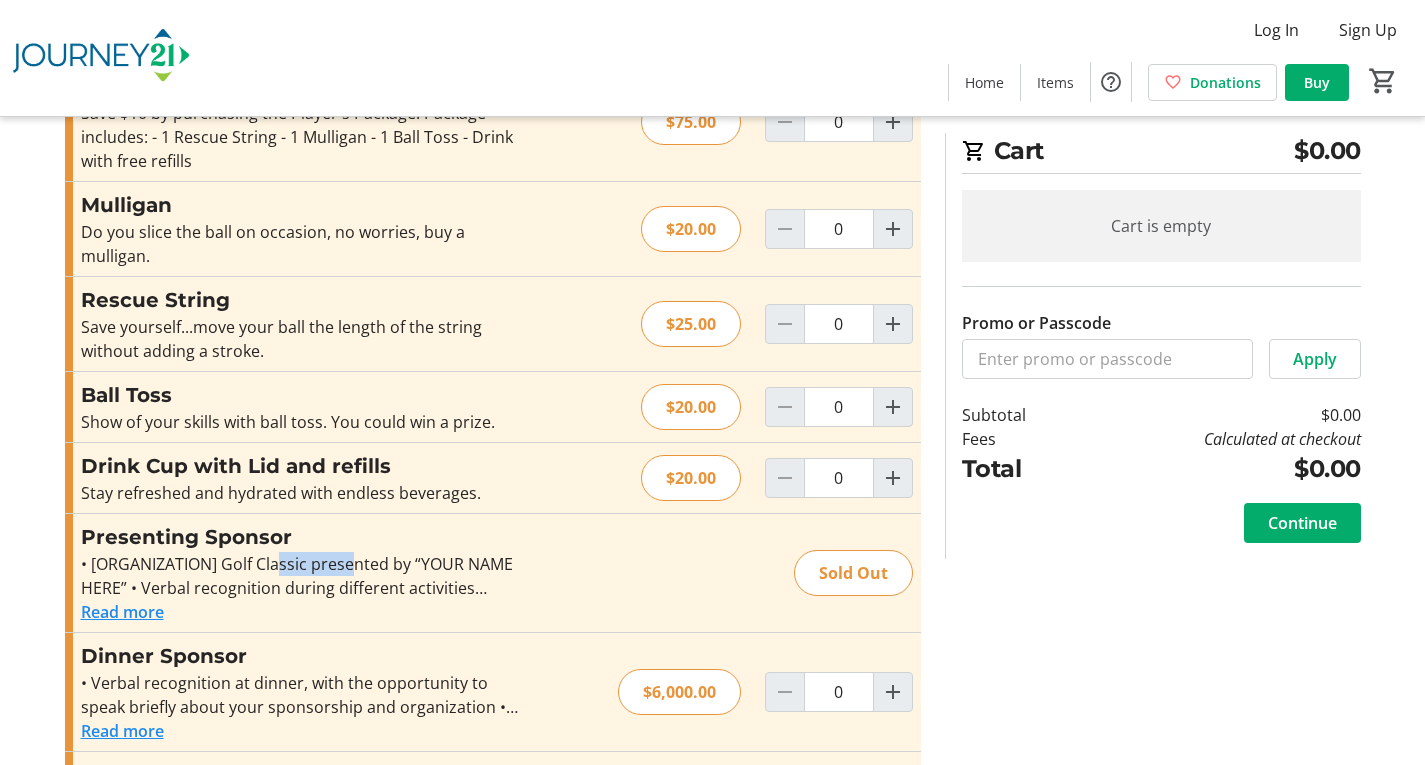 click on "•	[ORGANIZATION] Golf Classic presented by “YOUR NAME HERE”
•	Verbal recognition during different activities throughout the day
•	Verbal recognition at dinner, with the opportunity to speak briefly at dinner about your sponsorship and organization
•	Prominent display on event invitations, website and social media
•	Inclusion in [ORGANIZATION] newsletter
•	Signage recognition through the event and at dinner.
•	Three complimentary foursomes" at bounding box center (299, 137) 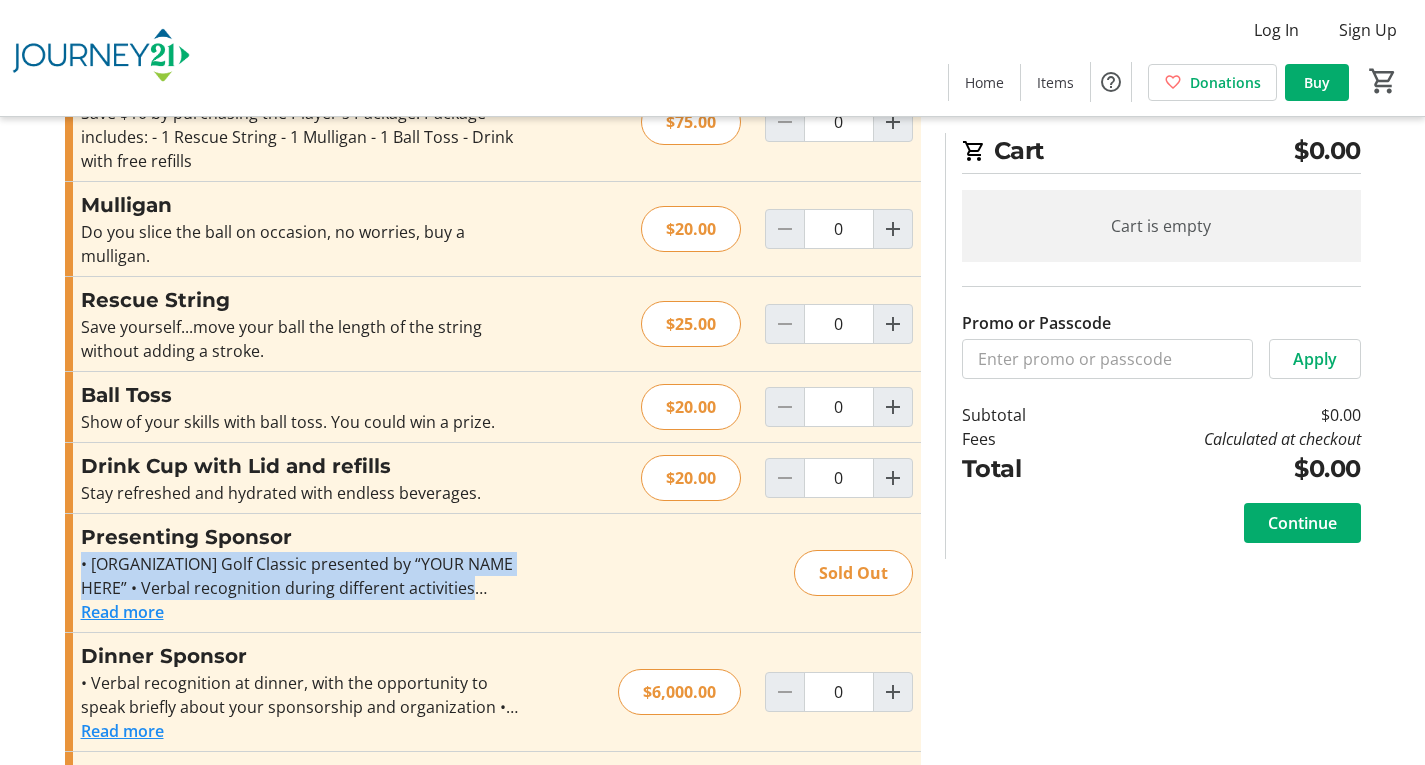 click on "•	[ORGANIZATION] Golf Classic presented by “YOUR NAME HERE”
•	Verbal recognition during different activities throughout the day
•	Verbal recognition at dinner, with the opportunity to speak briefly at dinner about your sponsorship and organization
•	Prominent display on event invitations, website and social media
•	Inclusion in [ORGANIZATION] newsletter
•	Signage recognition through the event and at dinner.
•	Three complimentary foursomes" at bounding box center [299, 137] 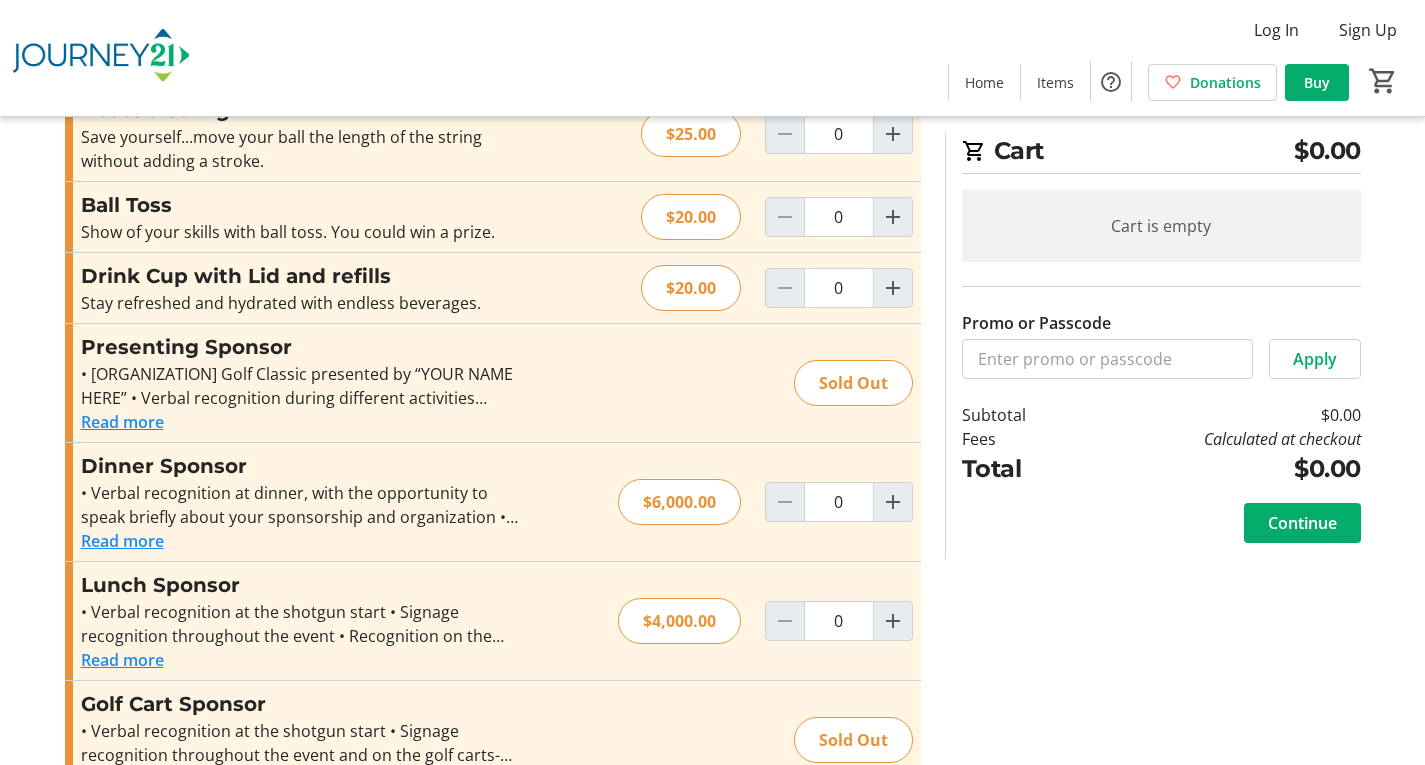 scroll, scrollTop: 0, scrollLeft: 0, axis: both 